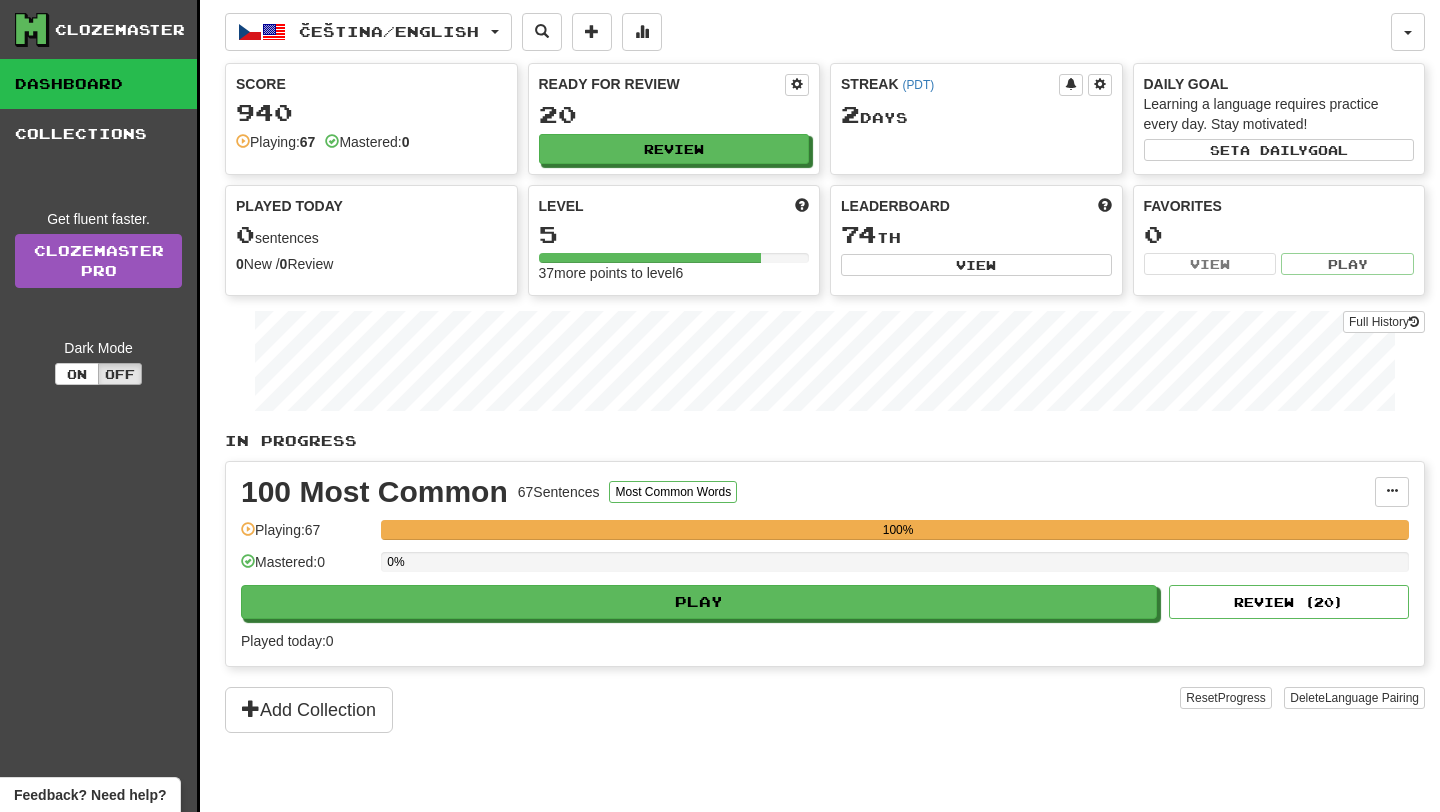 scroll, scrollTop: 0, scrollLeft: 0, axis: both 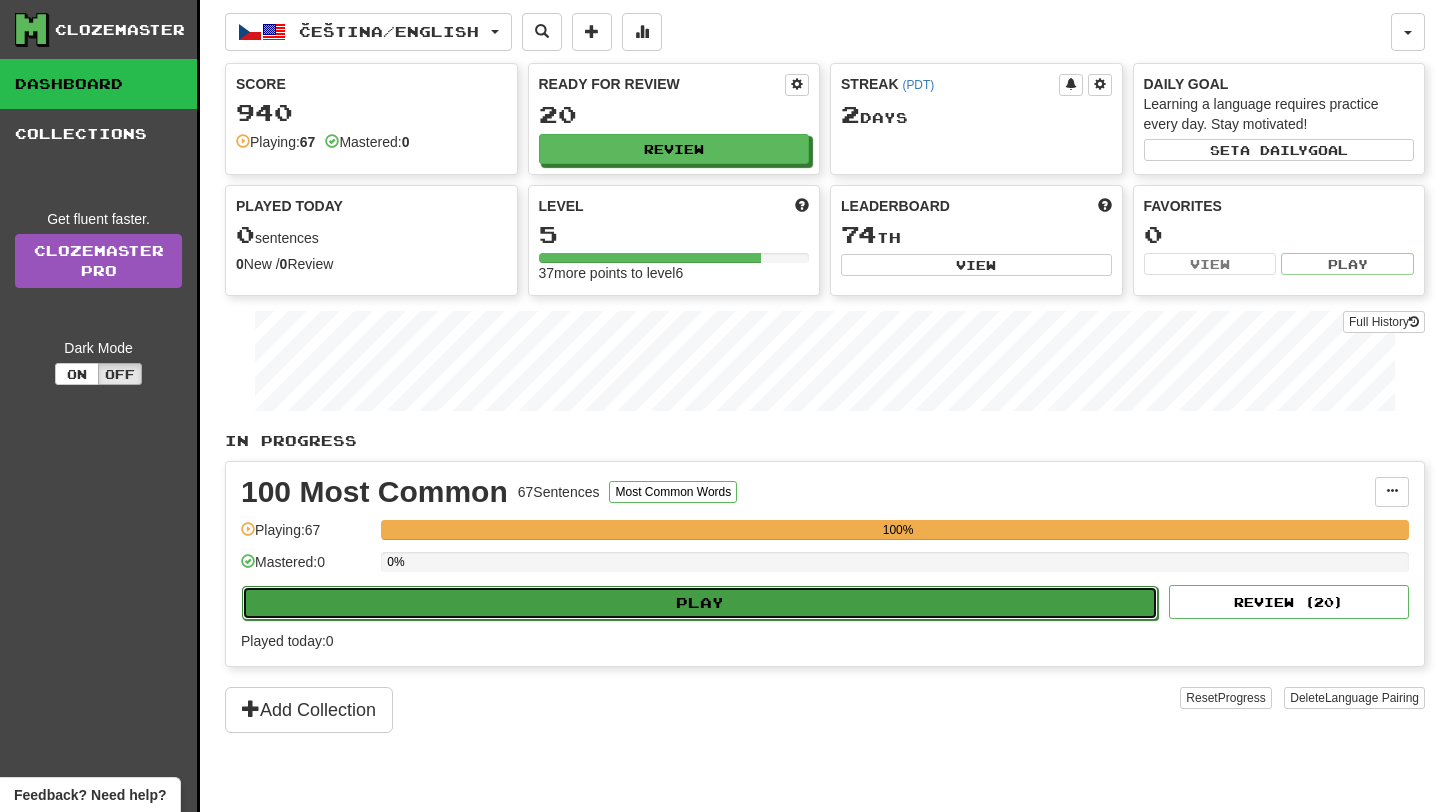 click on "Play" at bounding box center [700, 603] 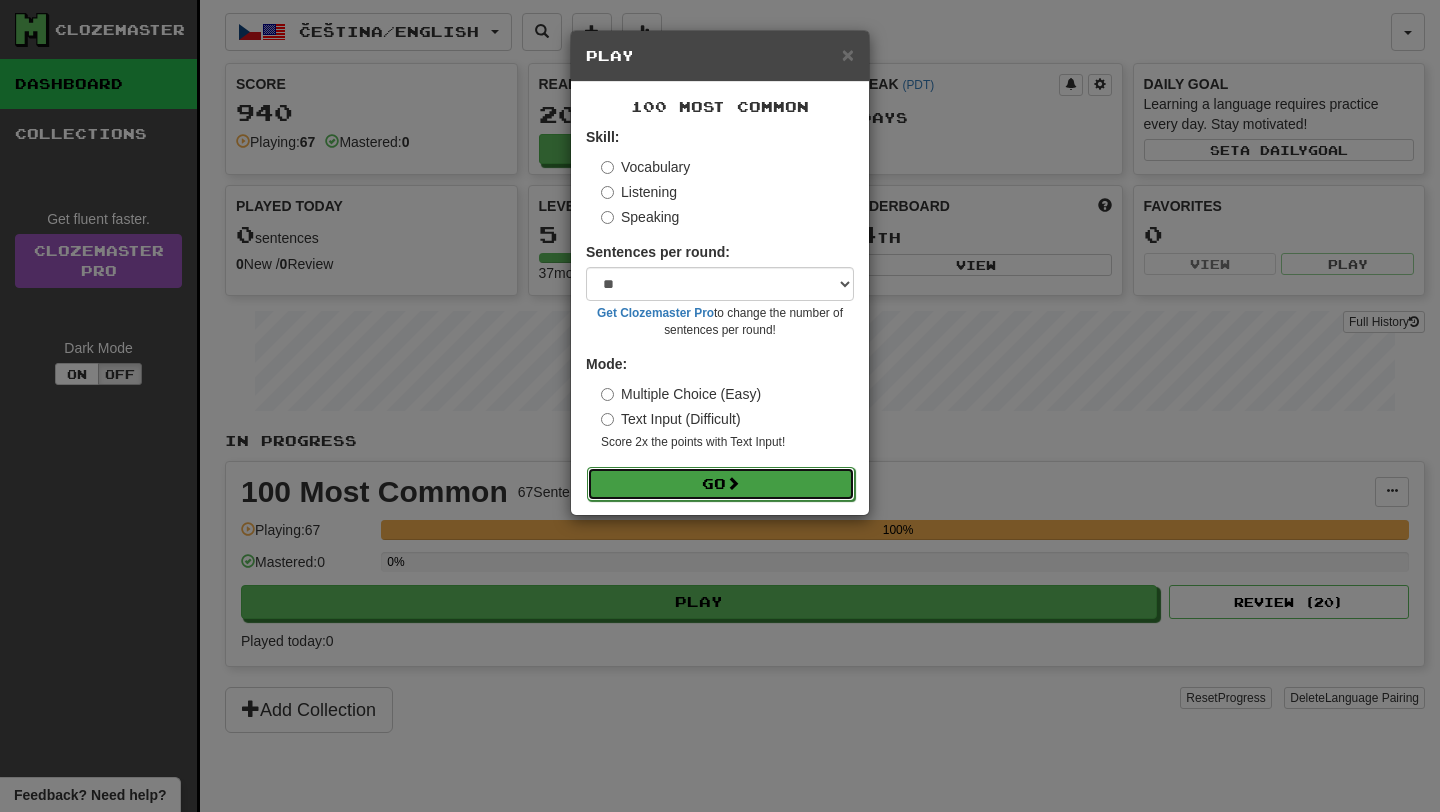 click on "Go" at bounding box center (721, 484) 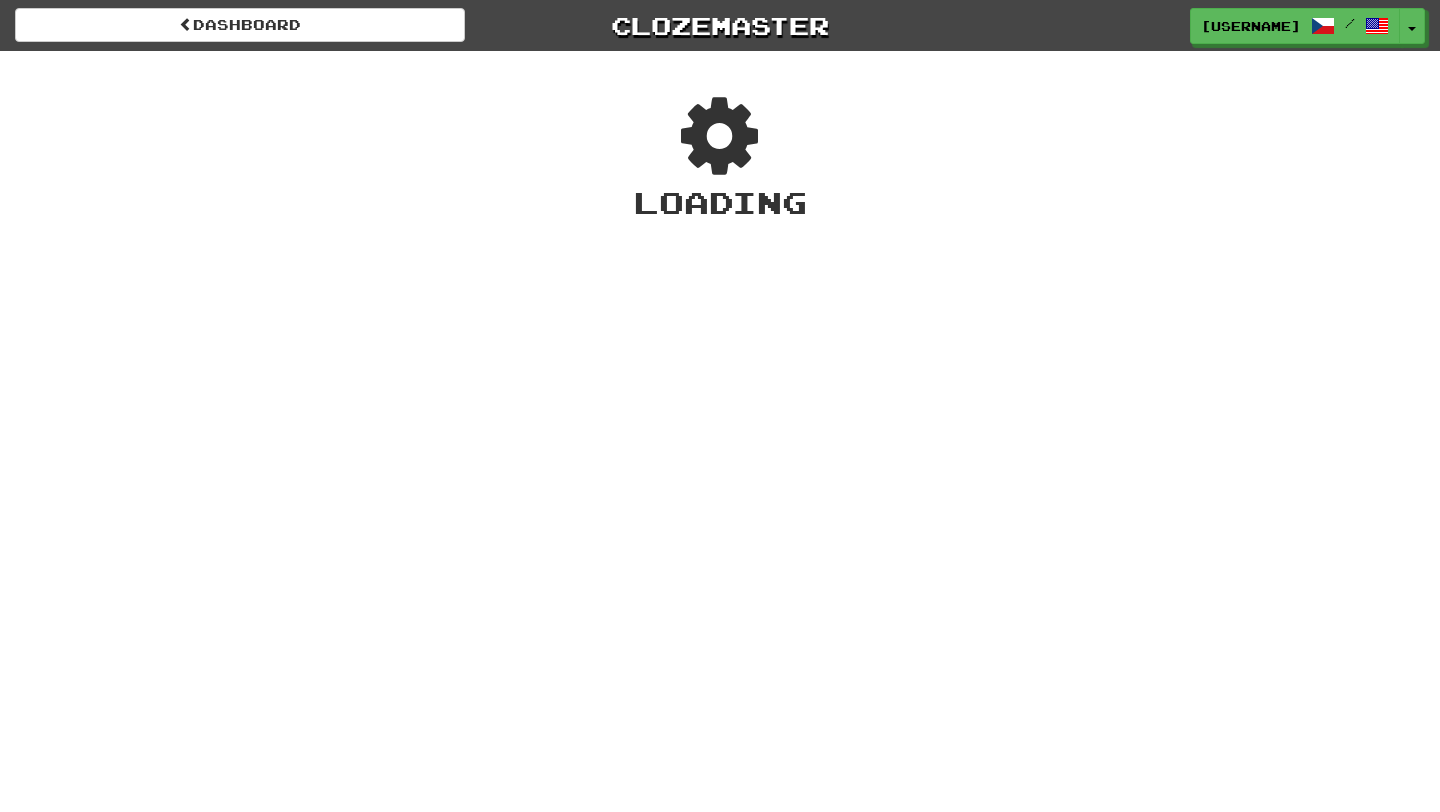 scroll, scrollTop: 0, scrollLeft: 0, axis: both 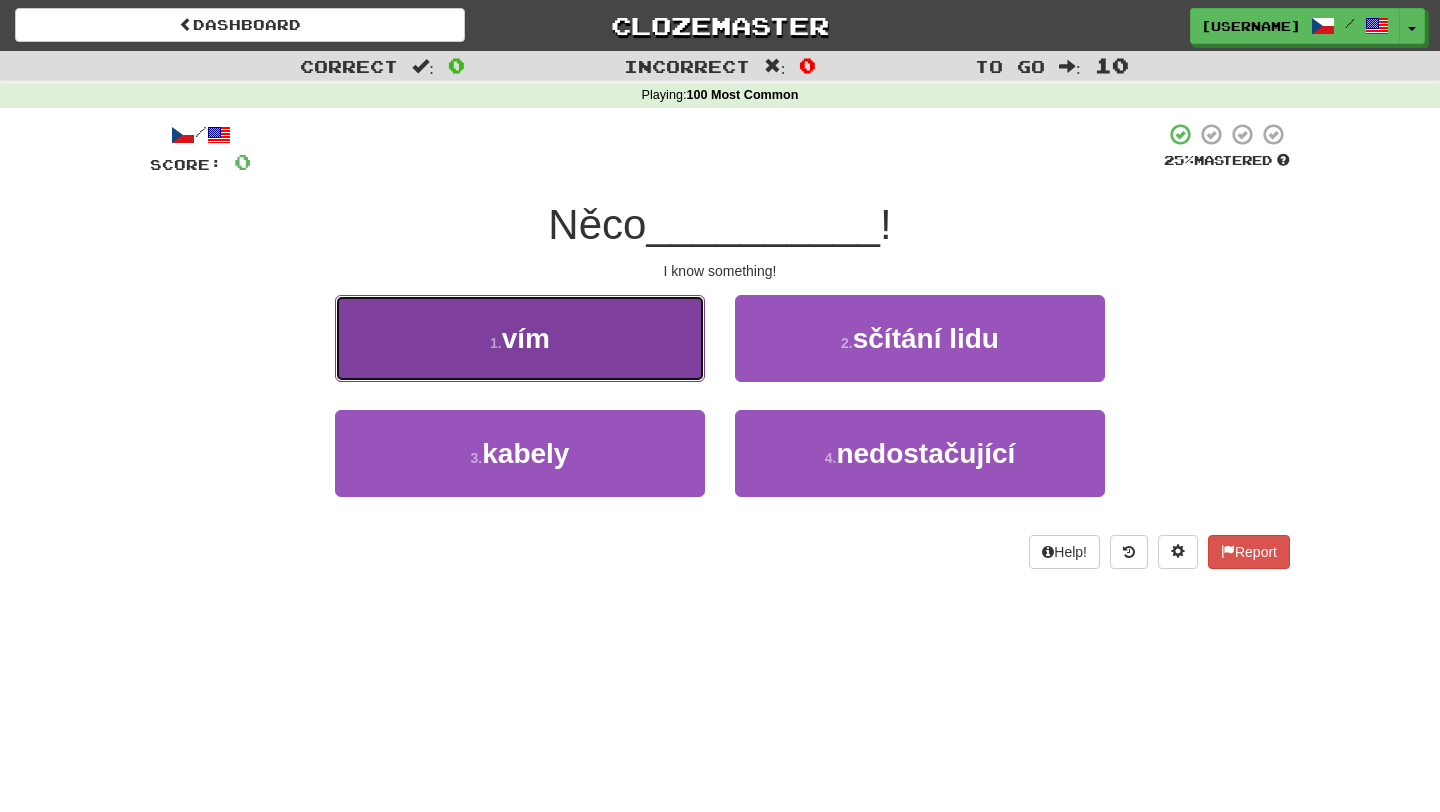 click on "1 .  vím" at bounding box center [520, 338] 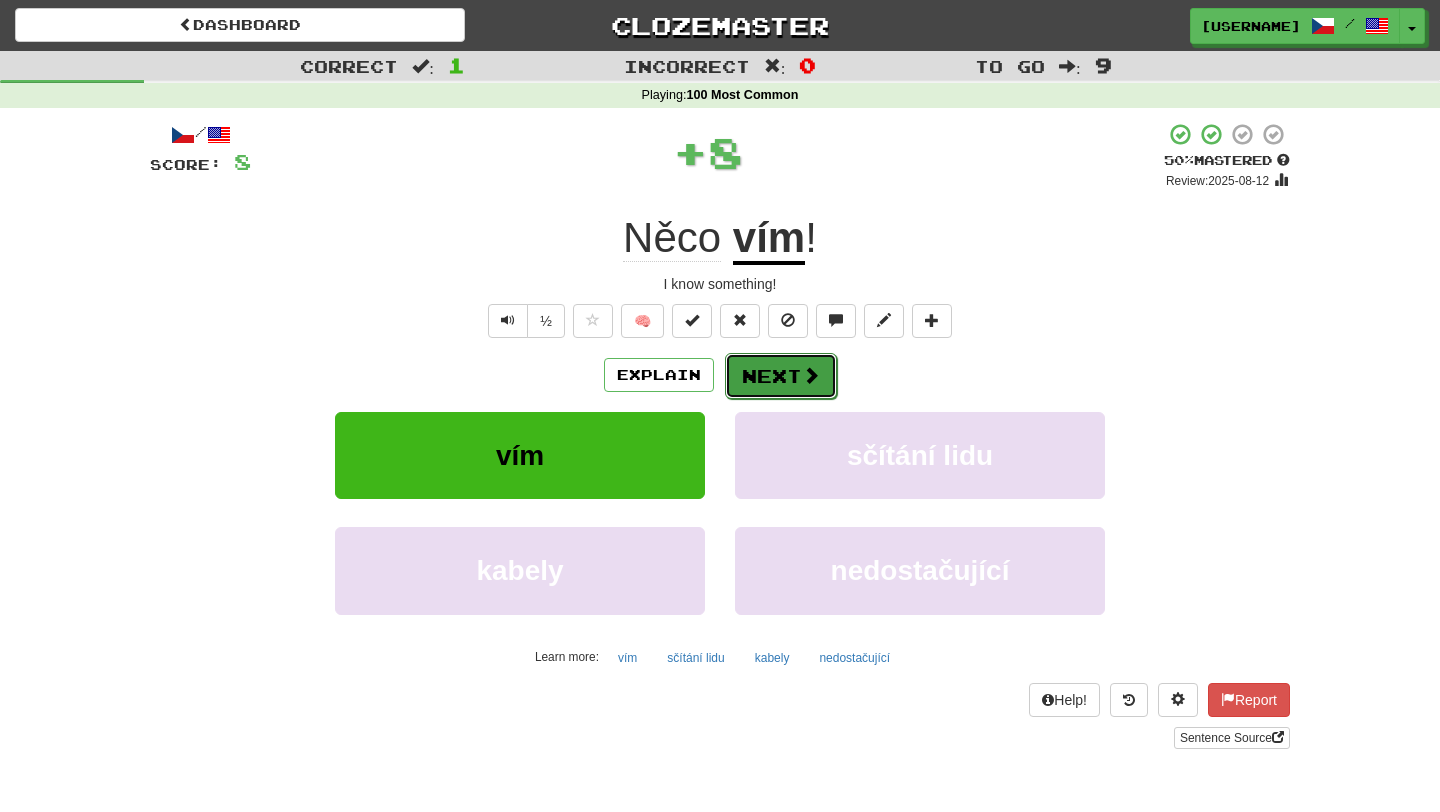 click on "Next" at bounding box center (781, 376) 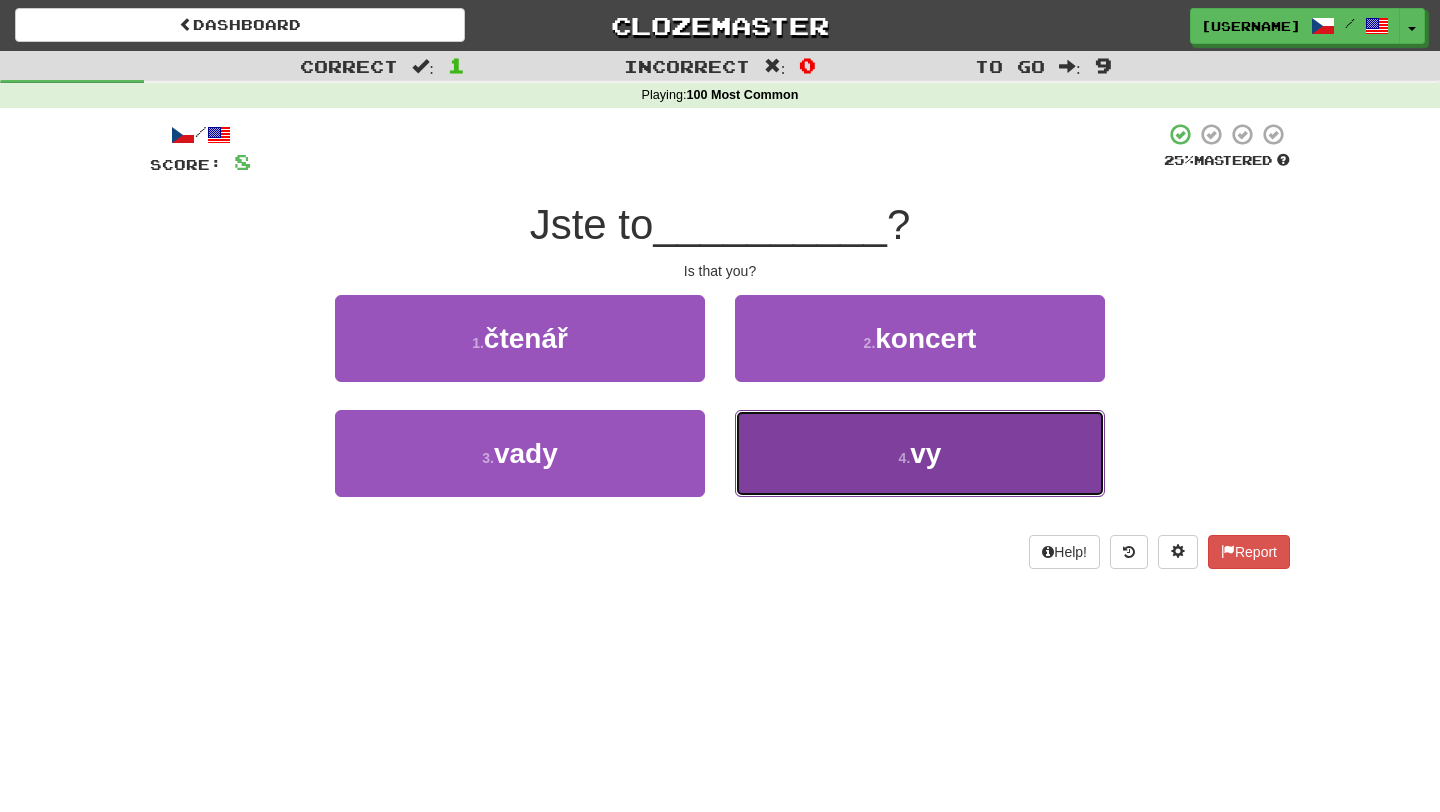 click on "4 .  vy" at bounding box center [920, 453] 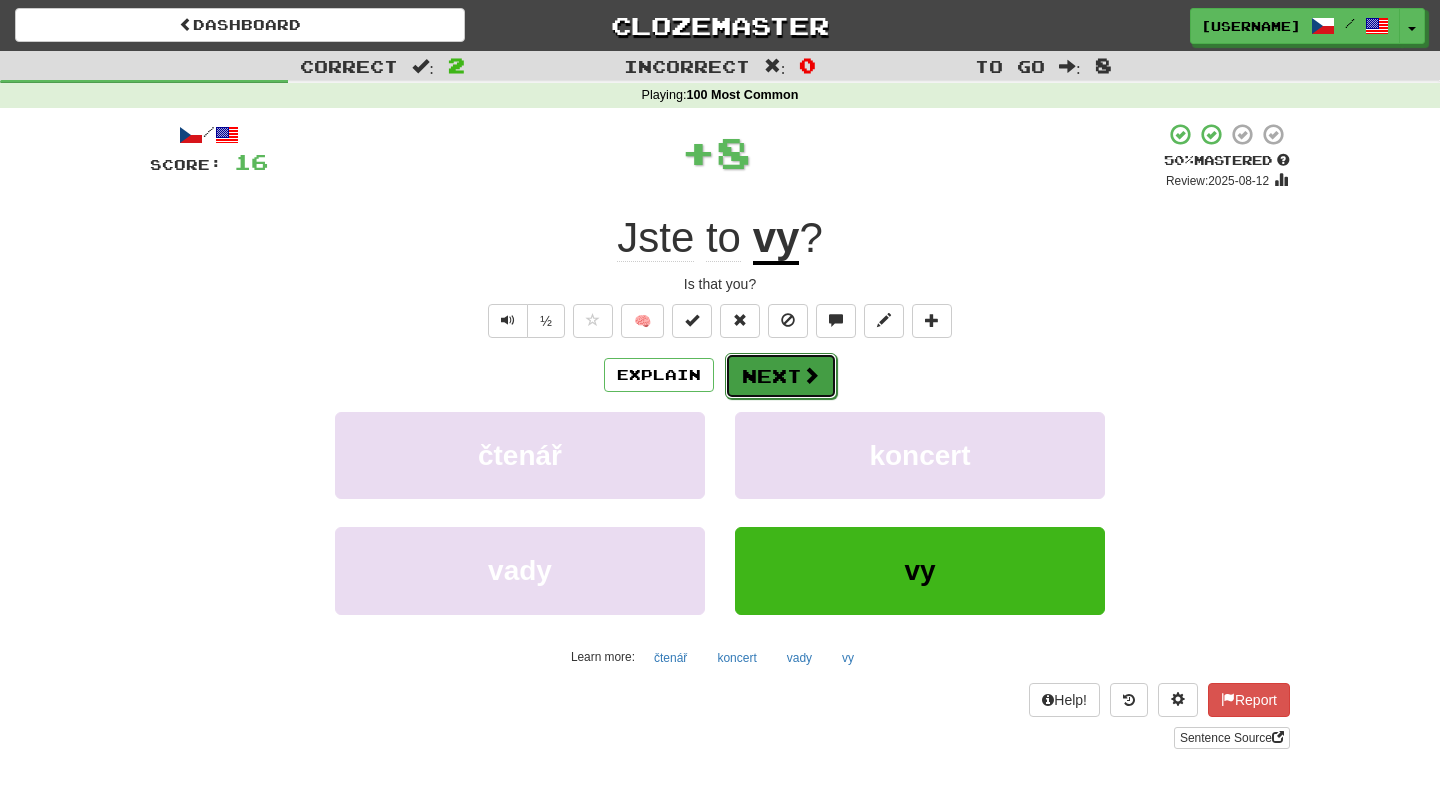 click on "Next" at bounding box center (781, 376) 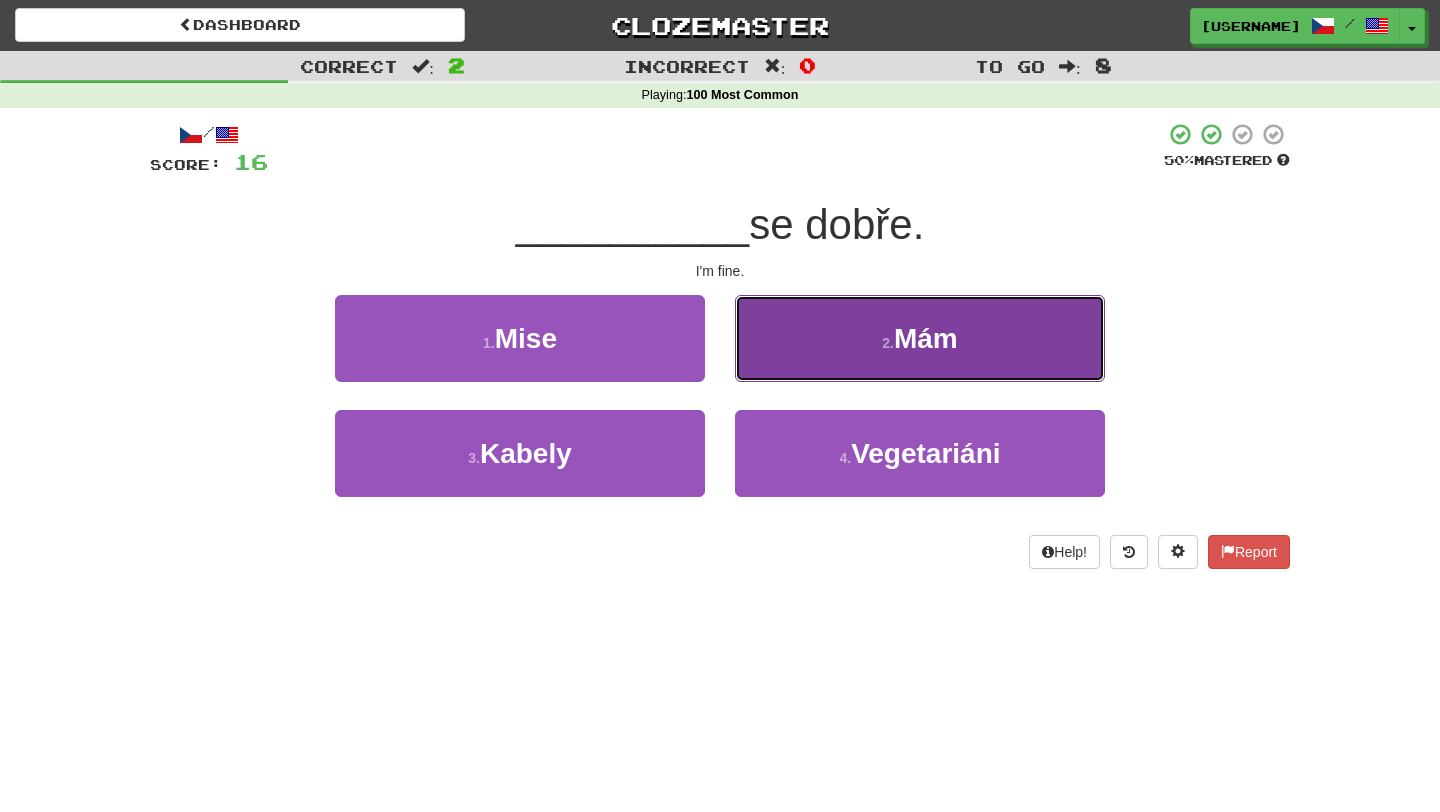 click on "2 ." at bounding box center (888, 343) 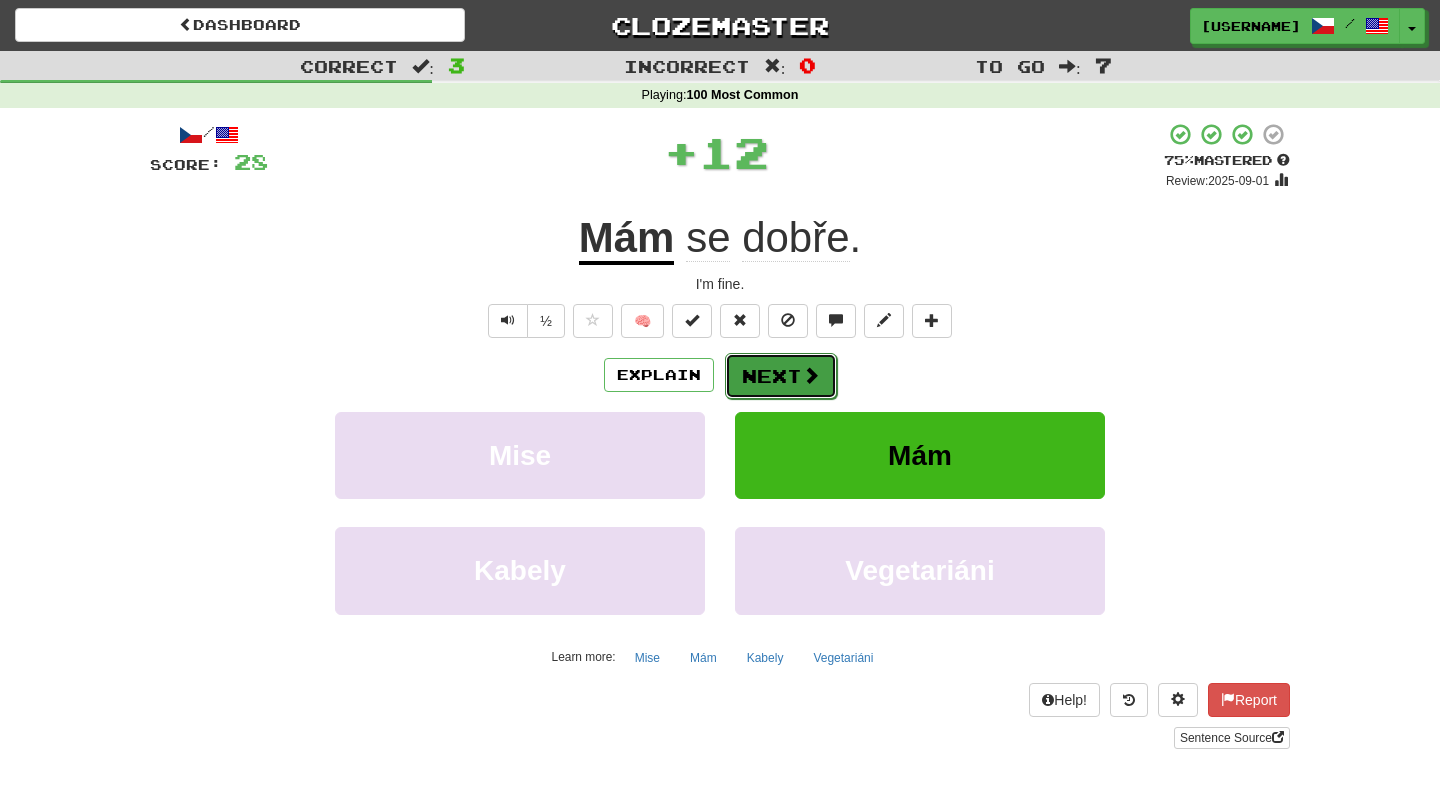click on "Next" at bounding box center [781, 376] 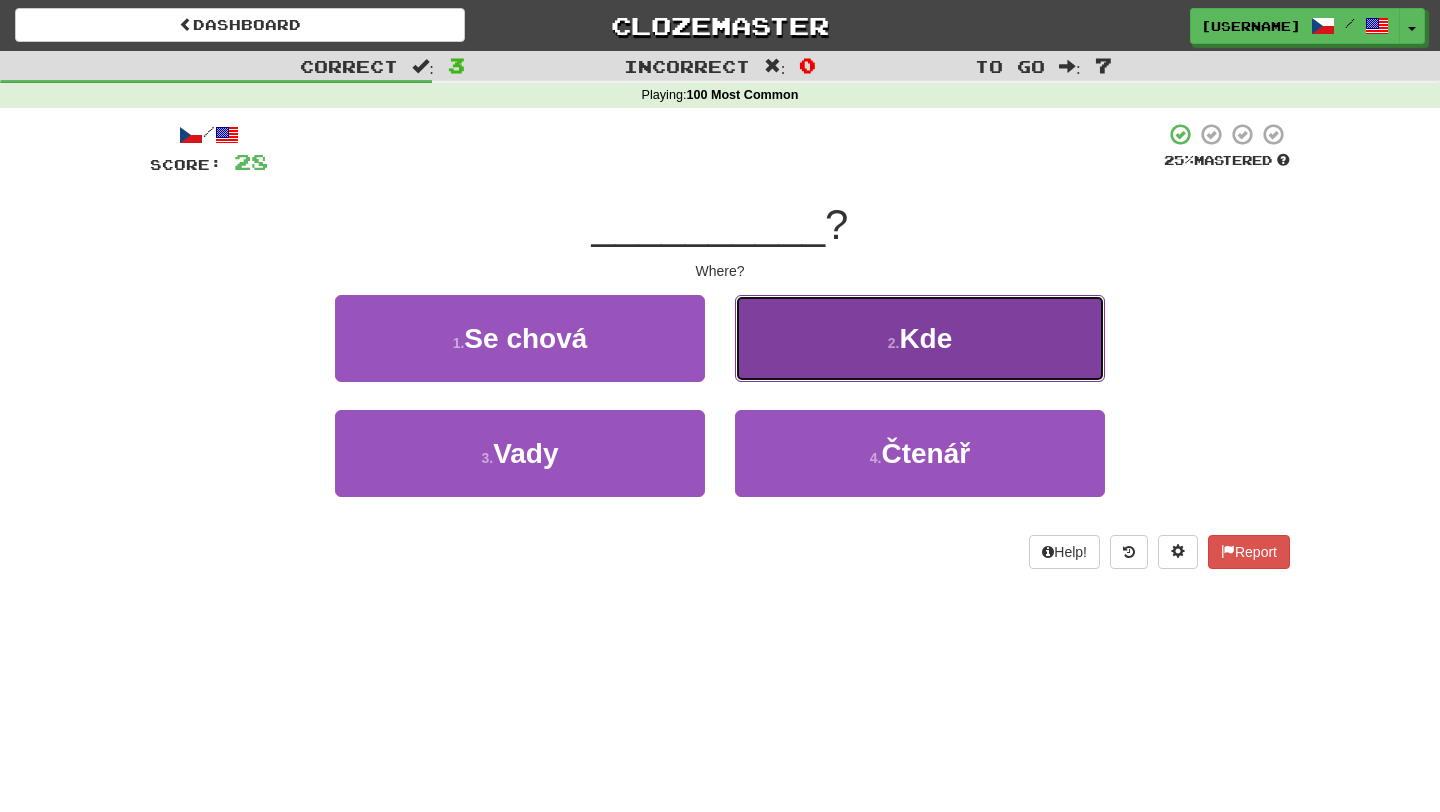 click on "2 .  Kde" at bounding box center (920, 338) 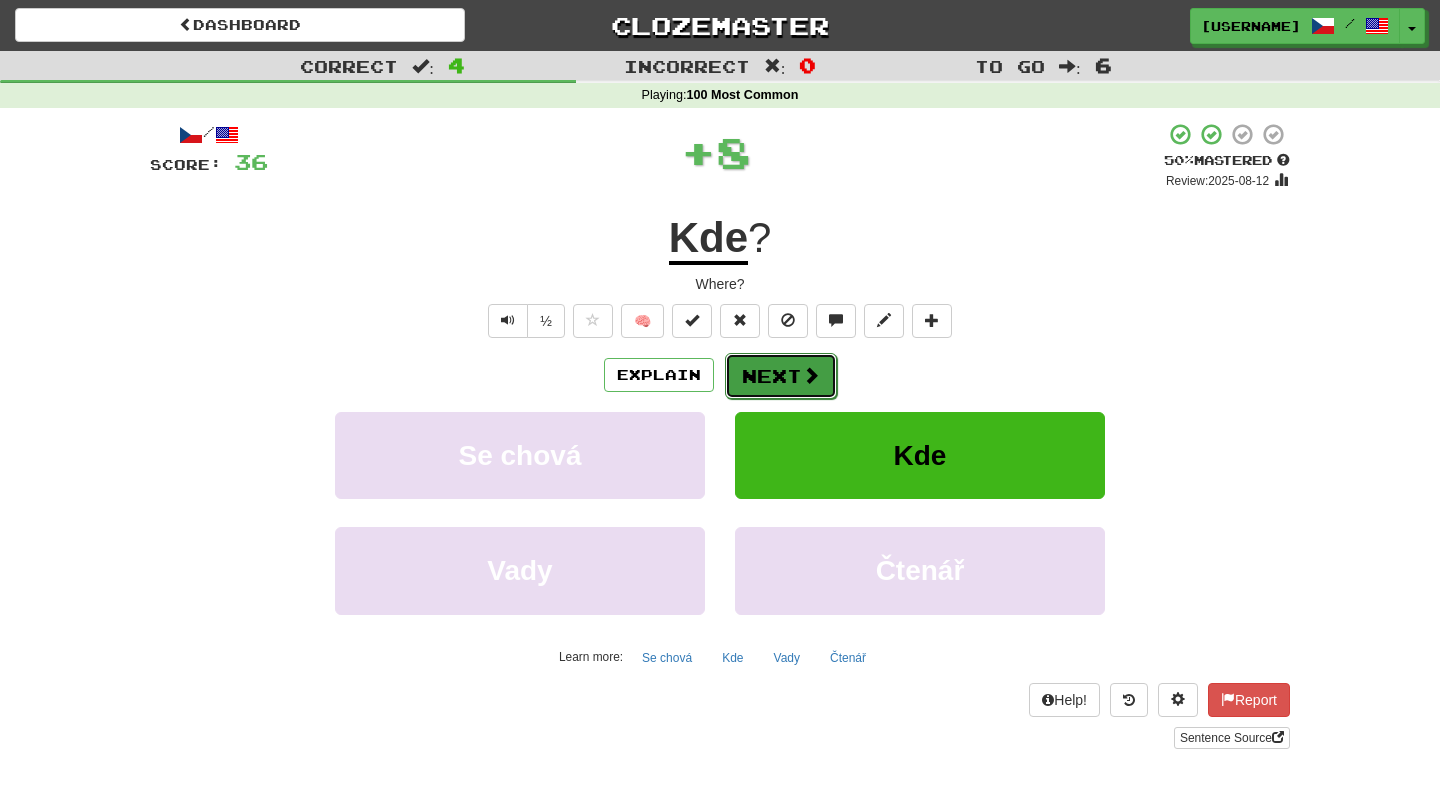 click on "Next" at bounding box center (781, 376) 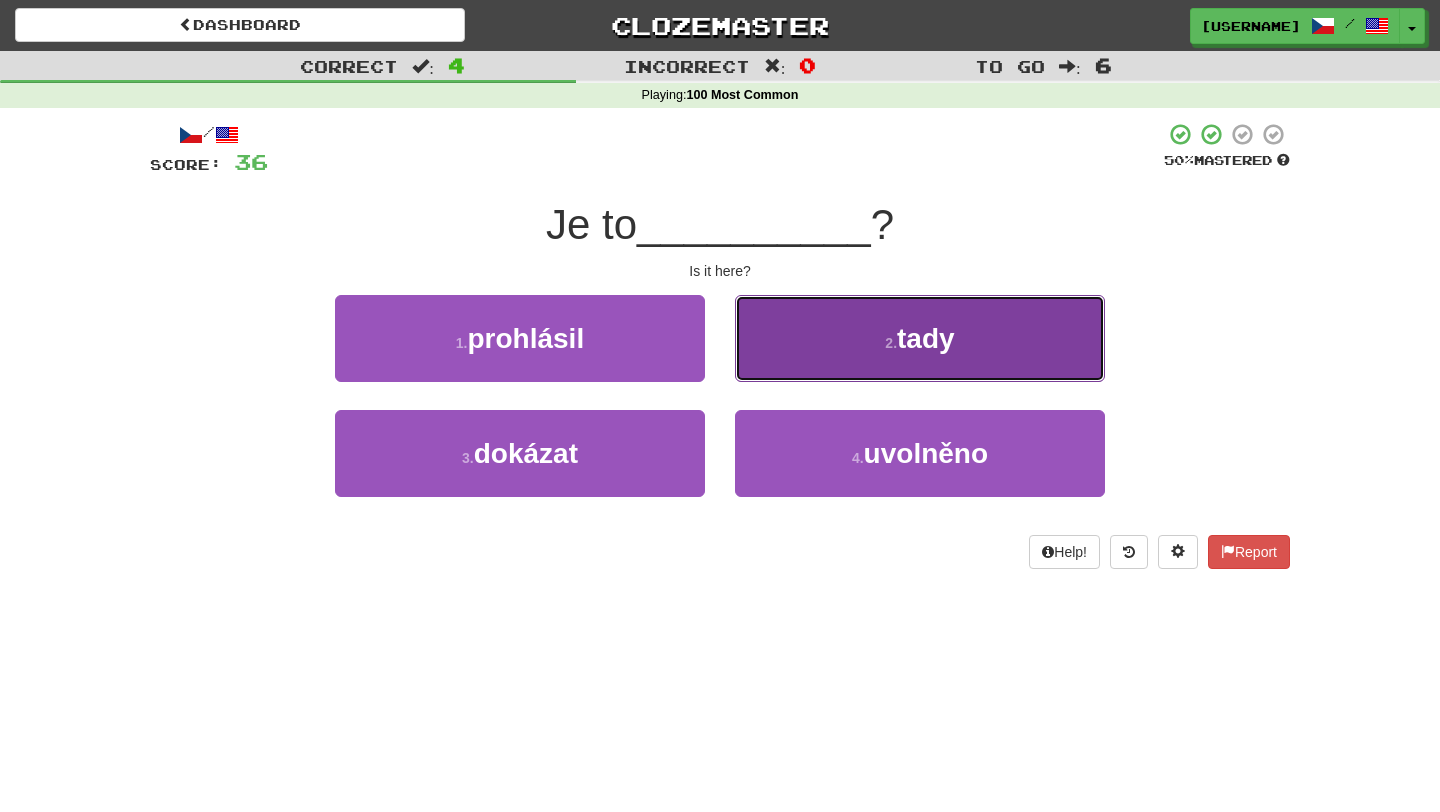 click on "2 .  tady" at bounding box center [920, 338] 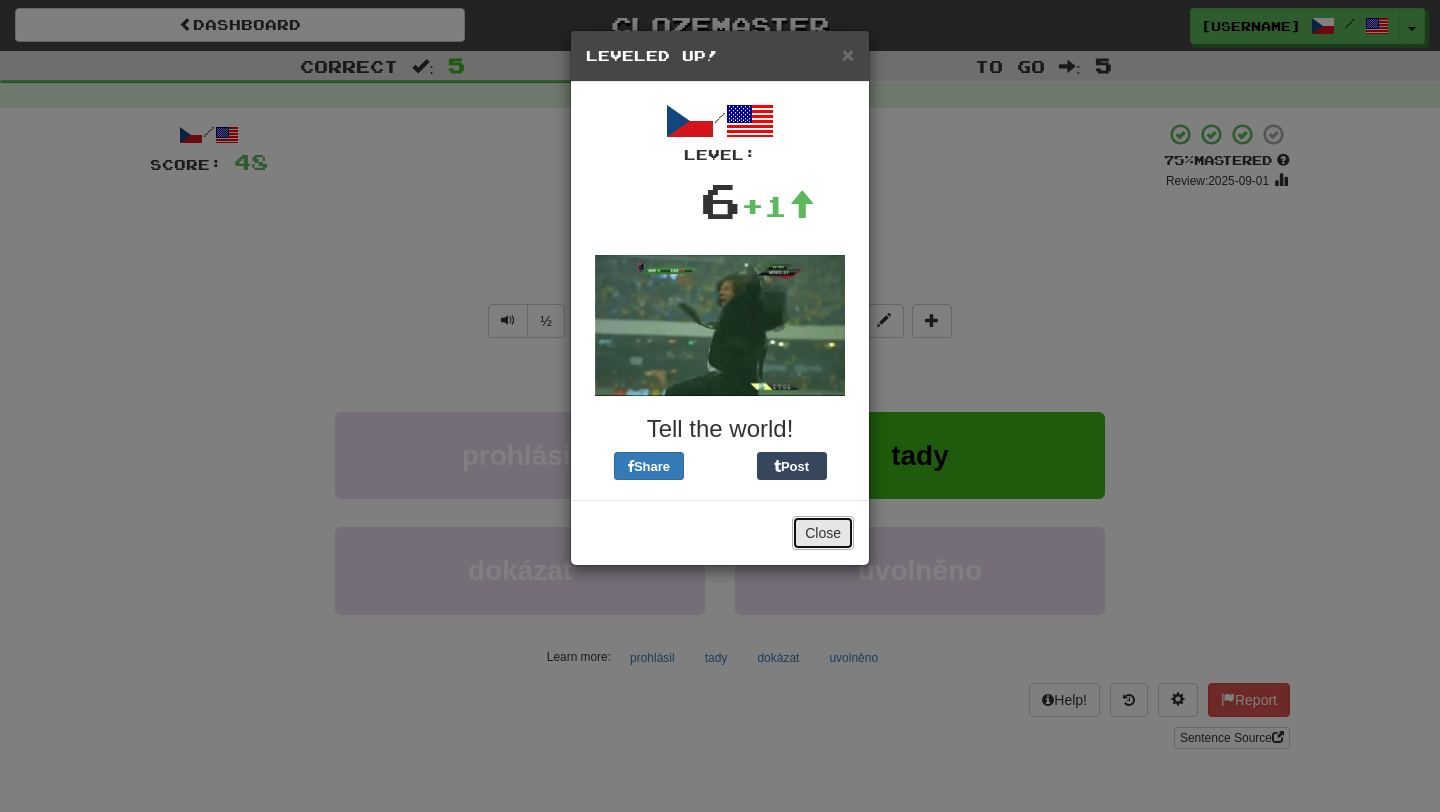 click on "Close" at bounding box center (823, 533) 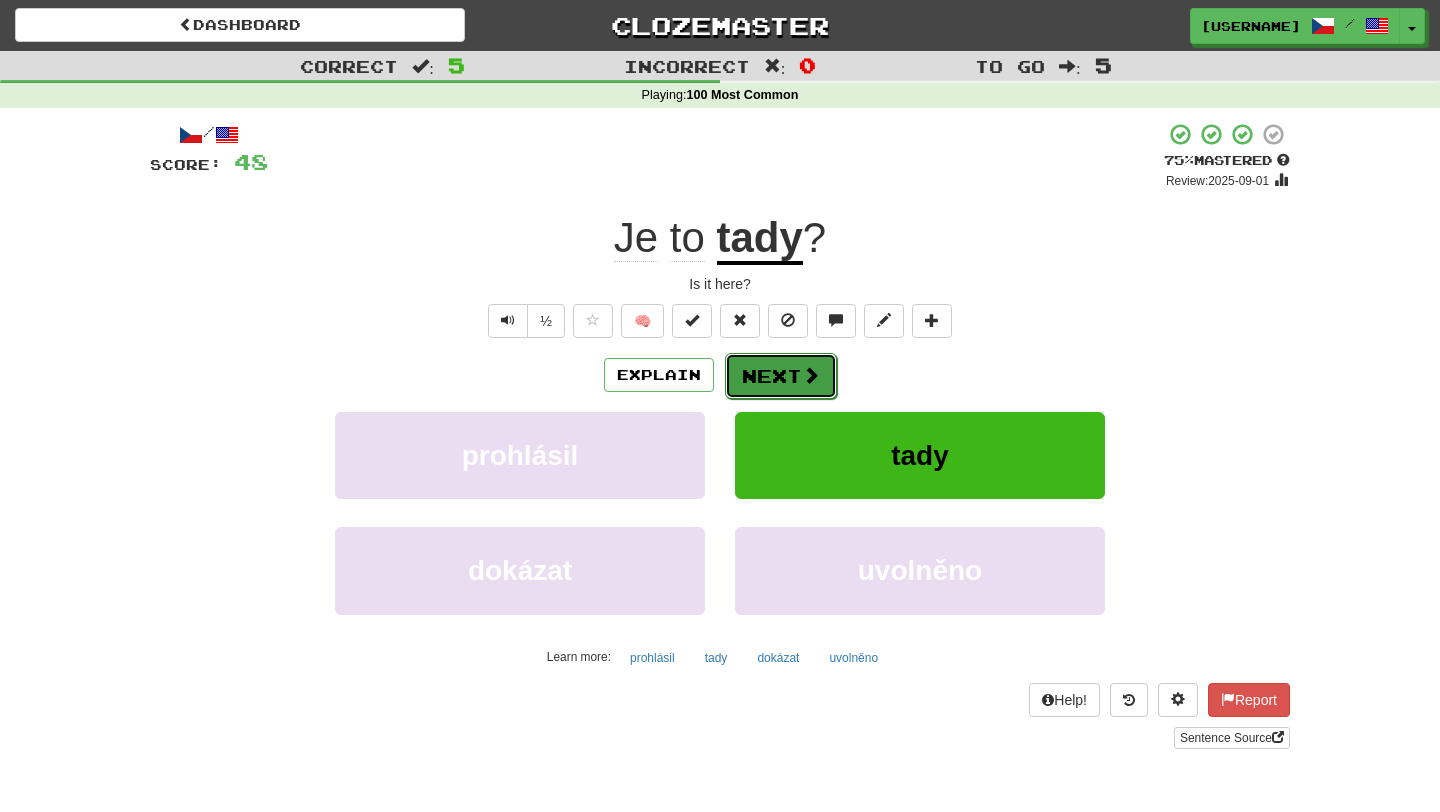 click on "Next" at bounding box center [781, 376] 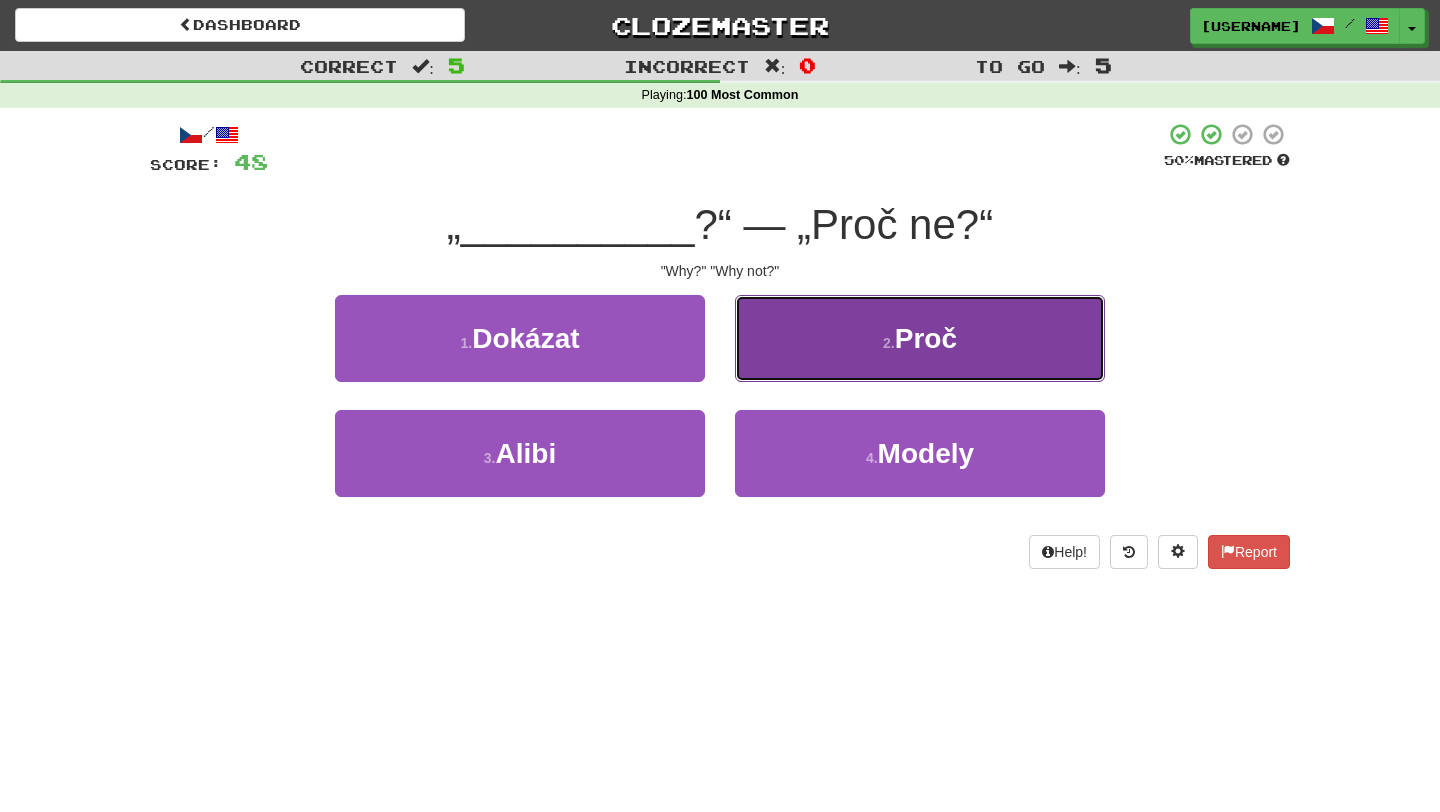 click on "2 .  Proč" at bounding box center (920, 338) 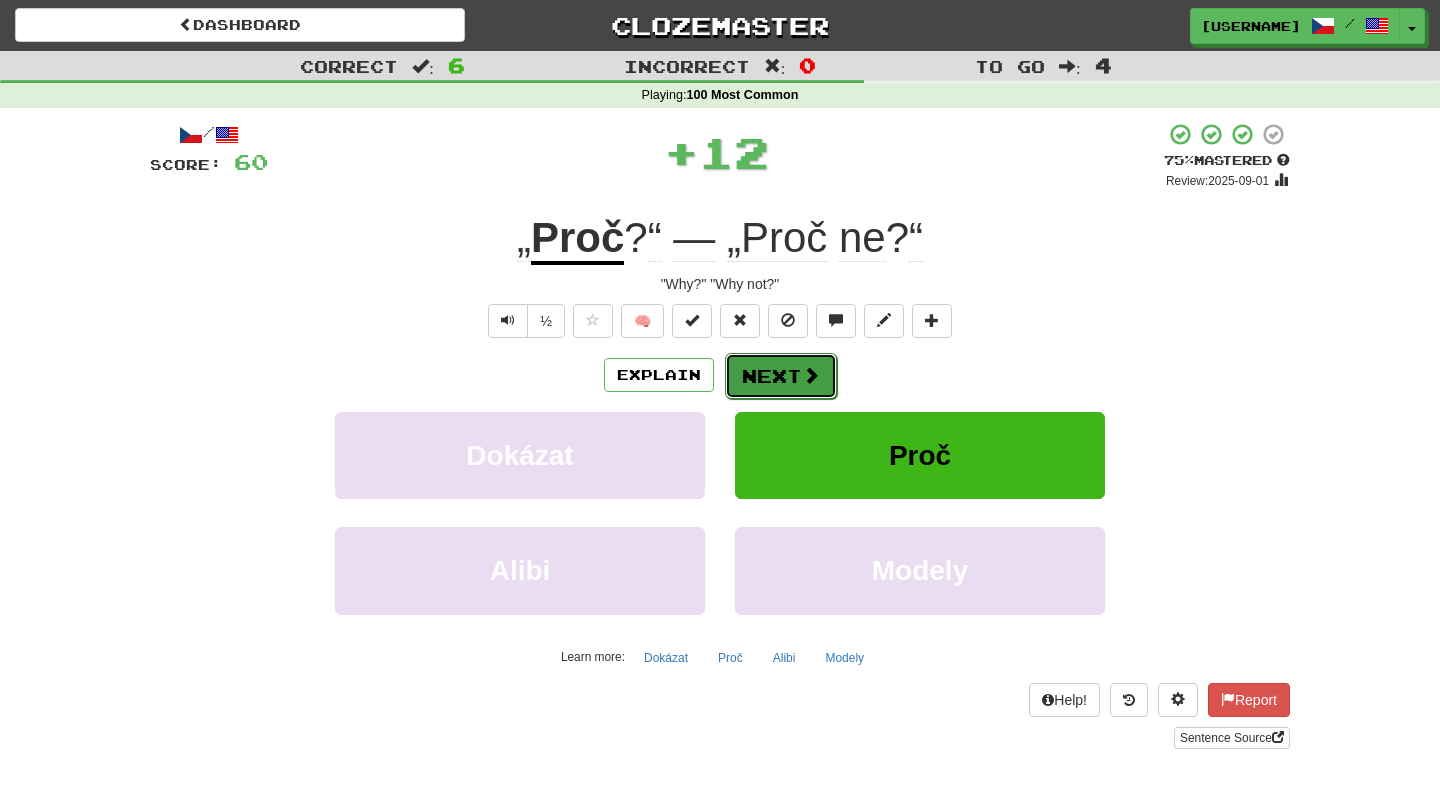 click on "Next" at bounding box center [781, 376] 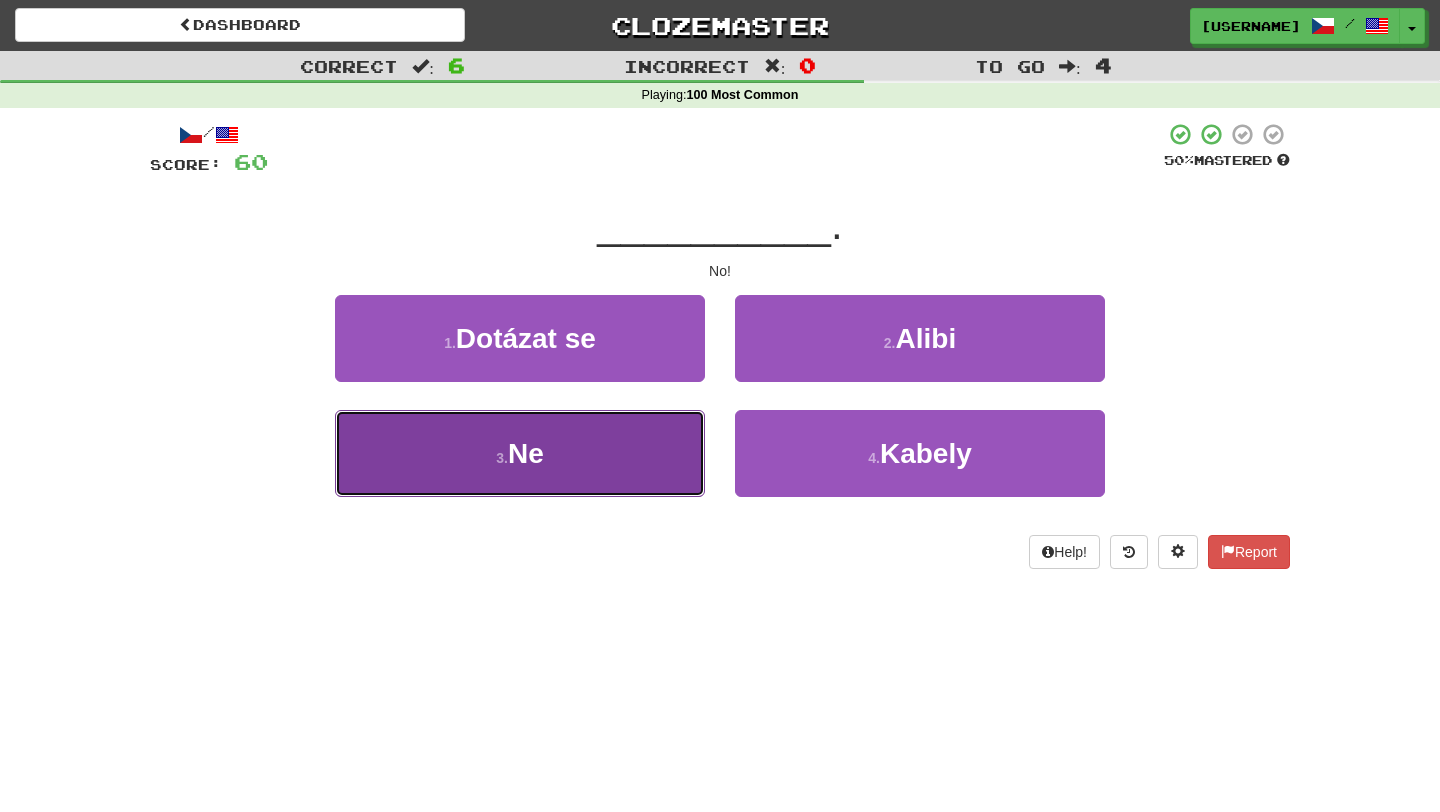 click on "3 .  Ne" at bounding box center [520, 453] 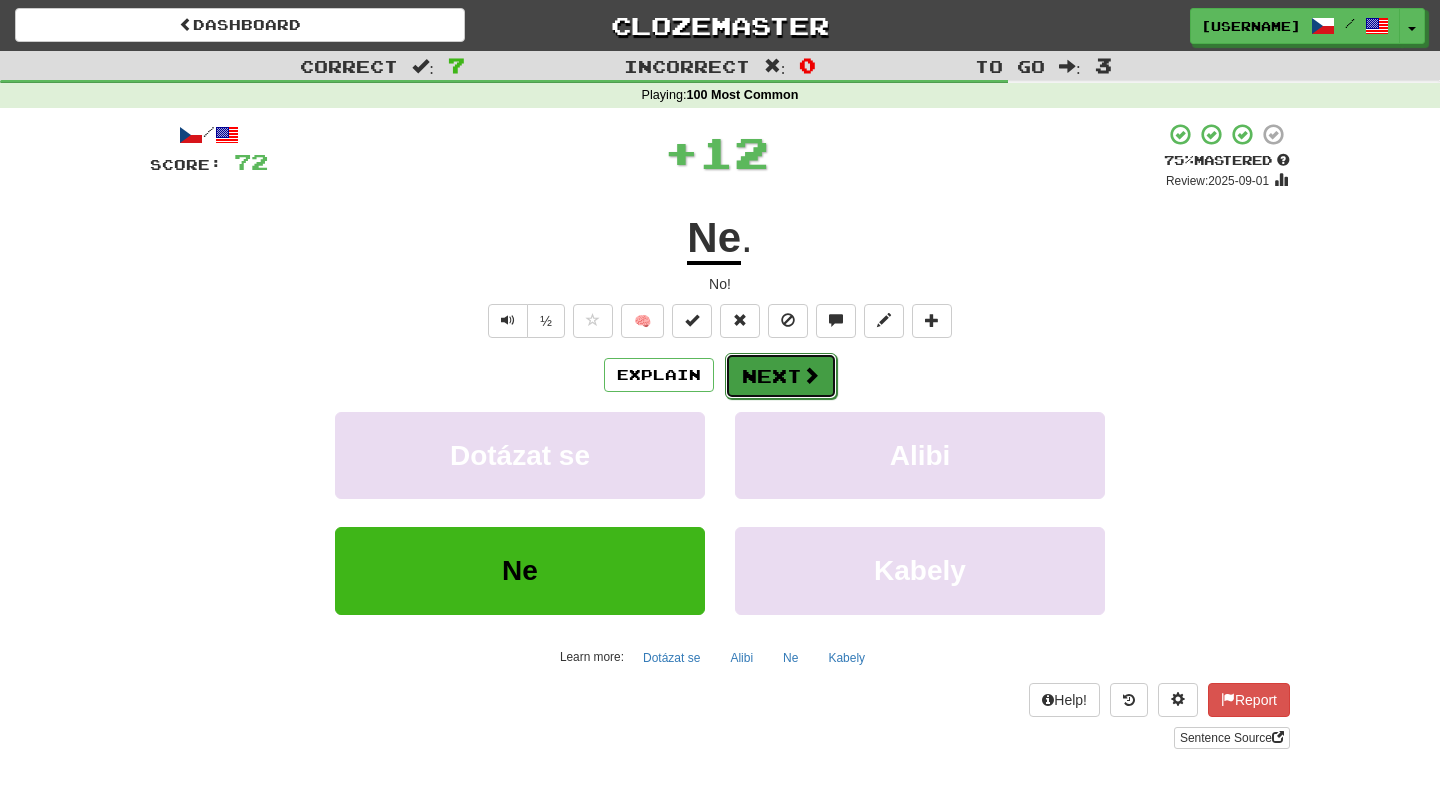 click on "Next" at bounding box center [781, 376] 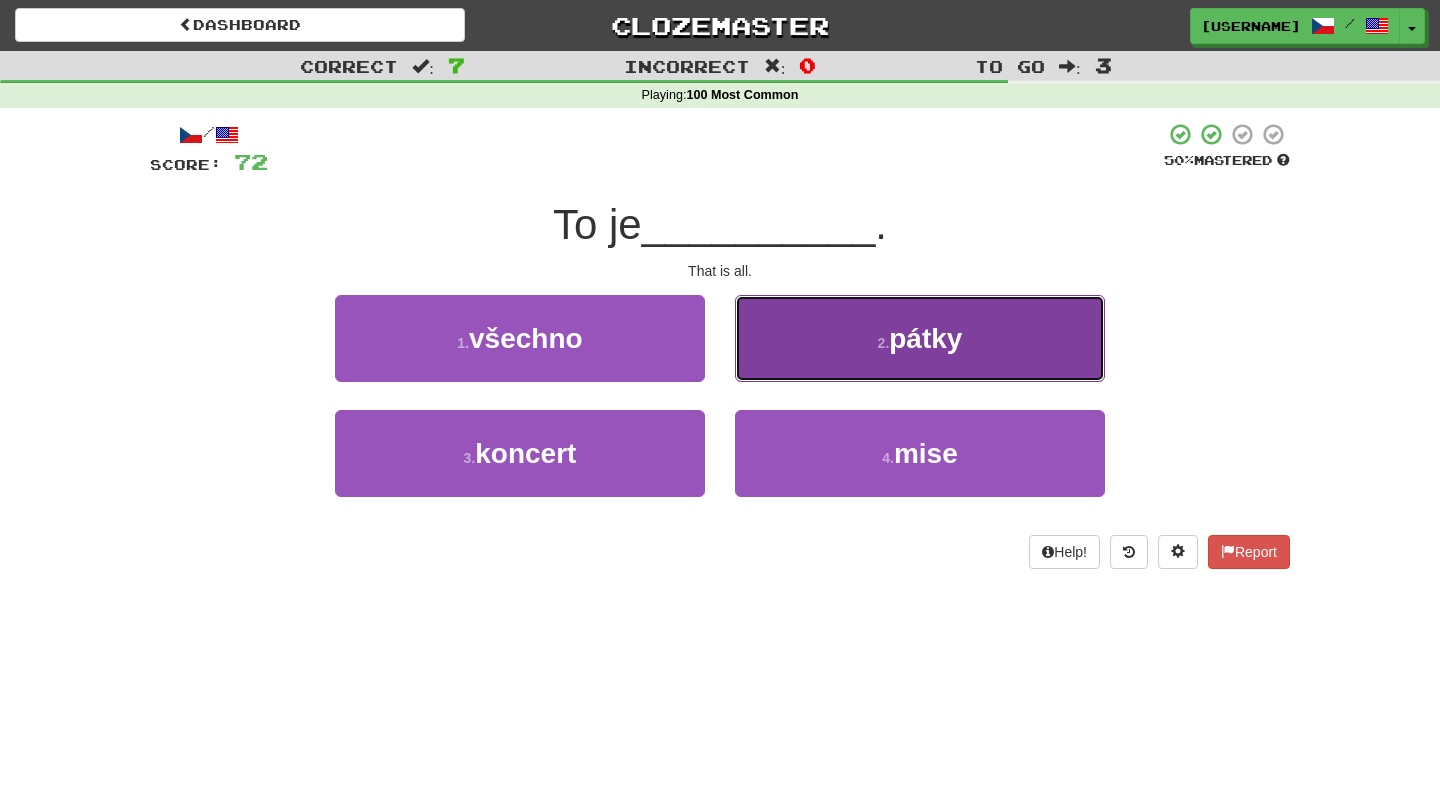 click on "2 .  pátky" at bounding box center [920, 338] 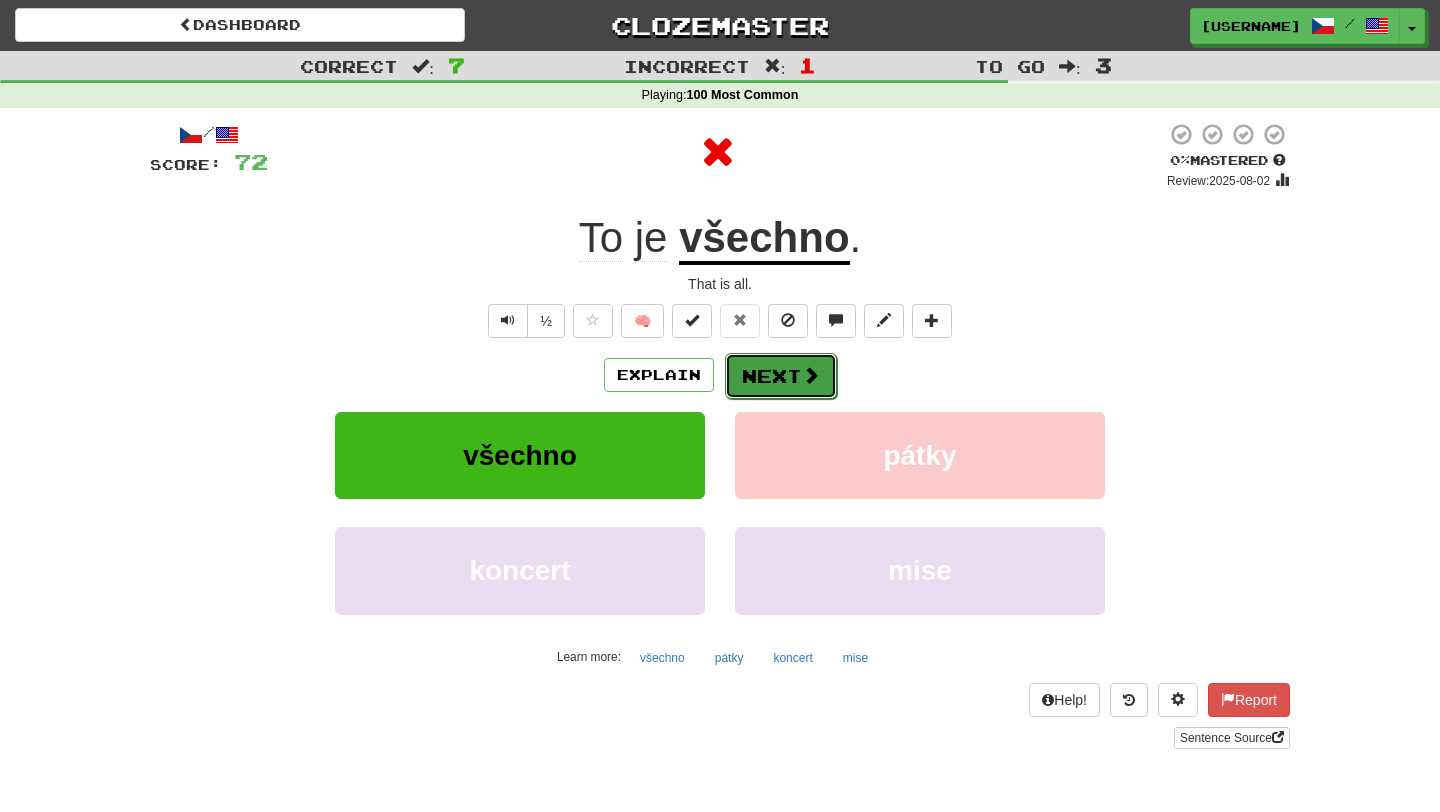 click on "Next" at bounding box center [781, 376] 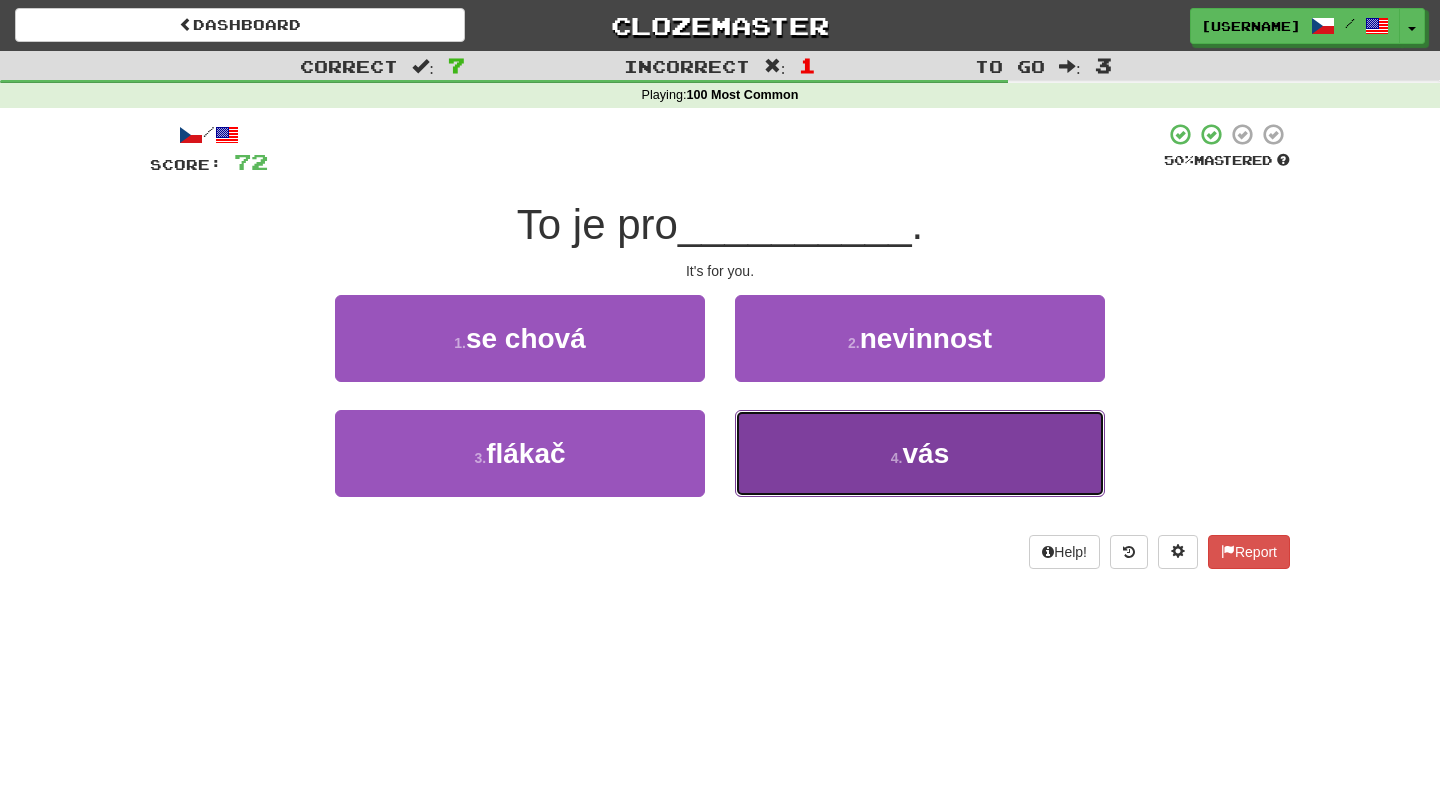click on "vás" at bounding box center (925, 453) 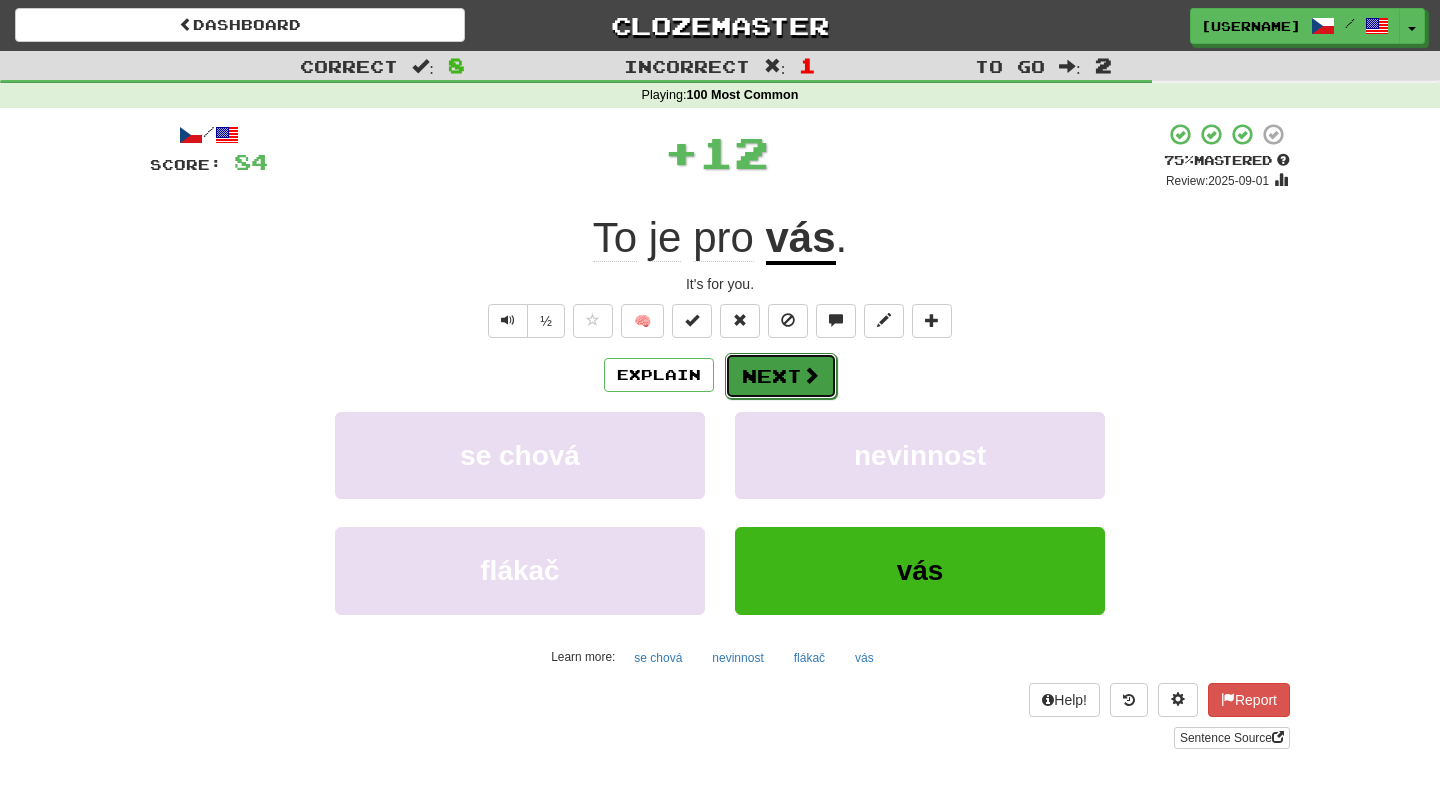 click at bounding box center [811, 375] 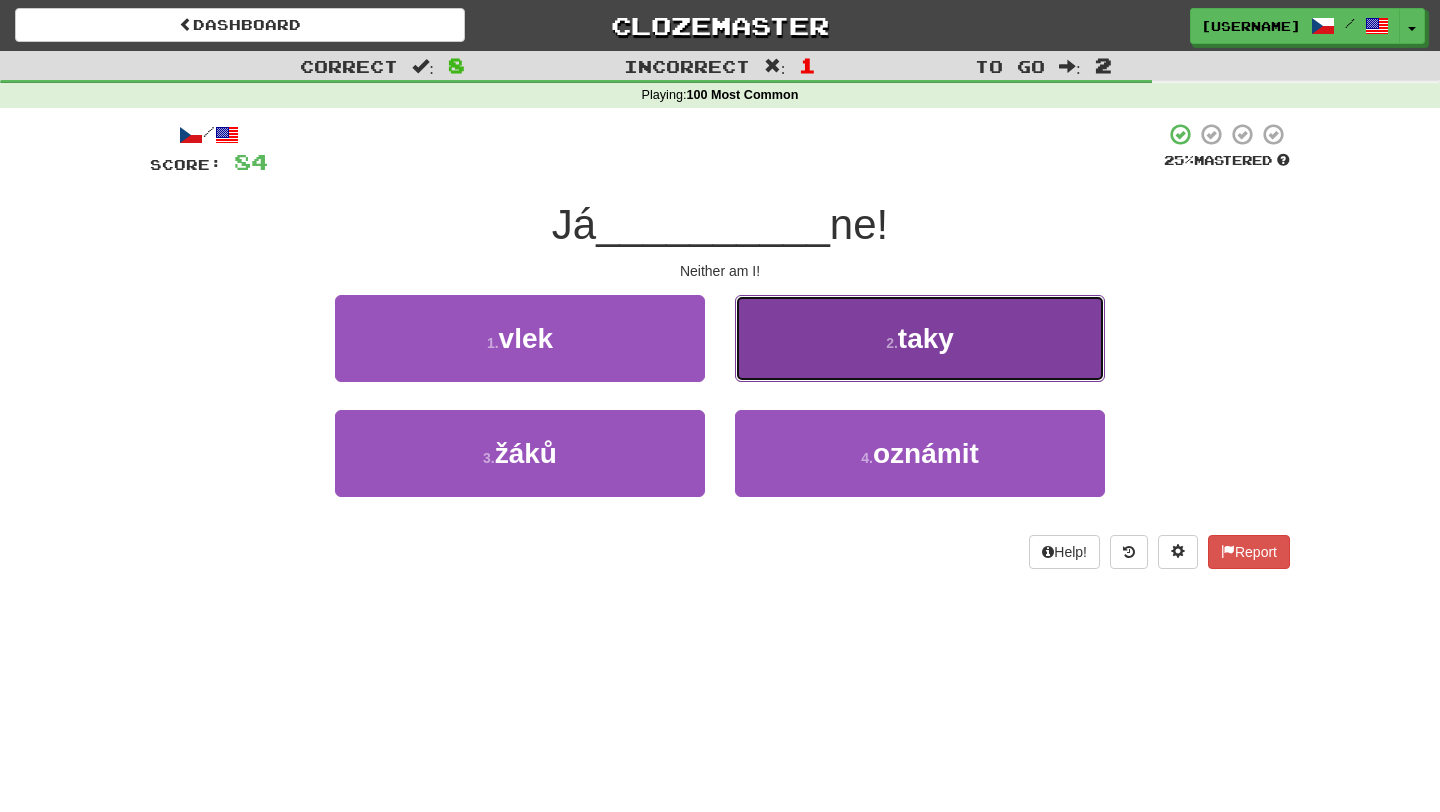 click on "2 .  taky" at bounding box center (920, 338) 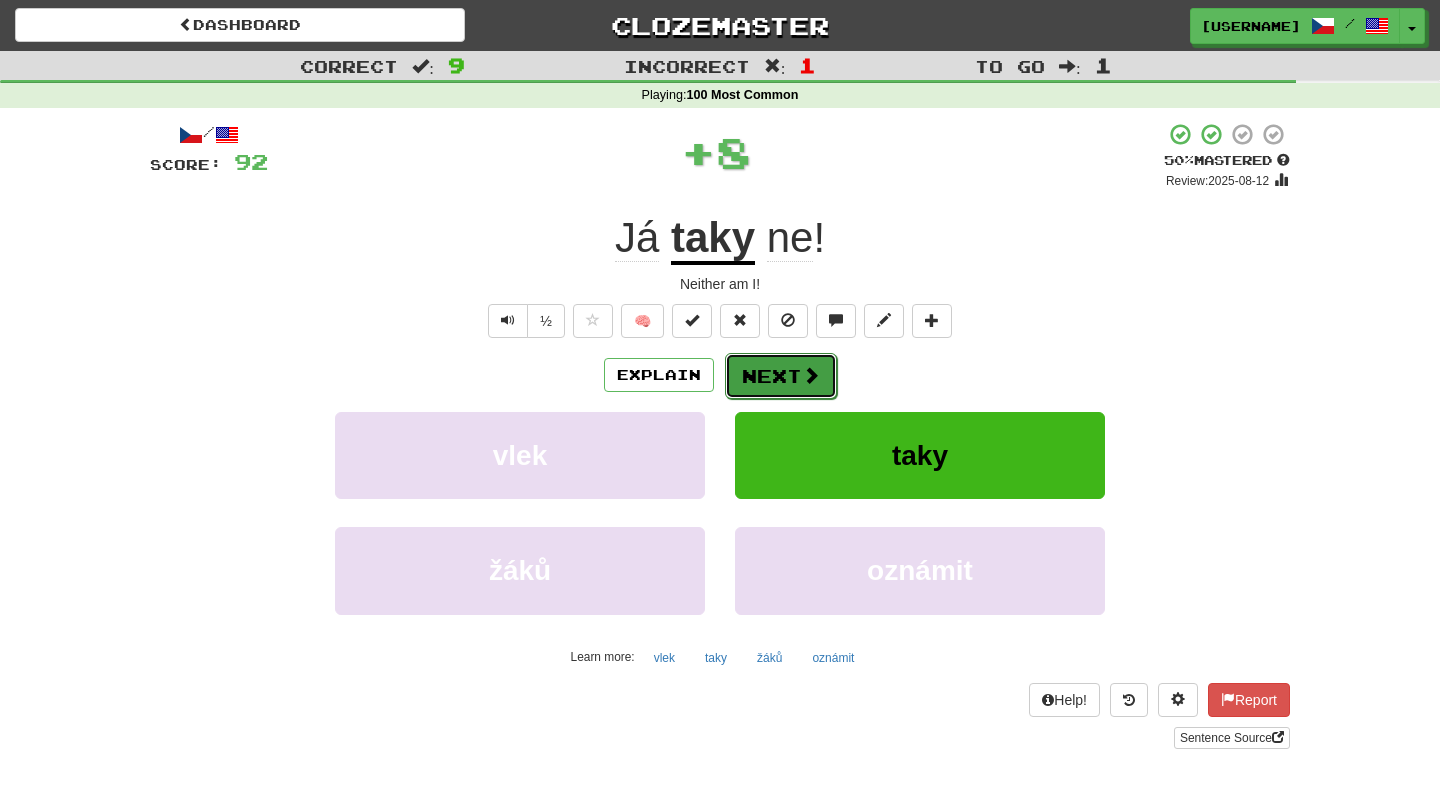 click on "Next" at bounding box center [781, 376] 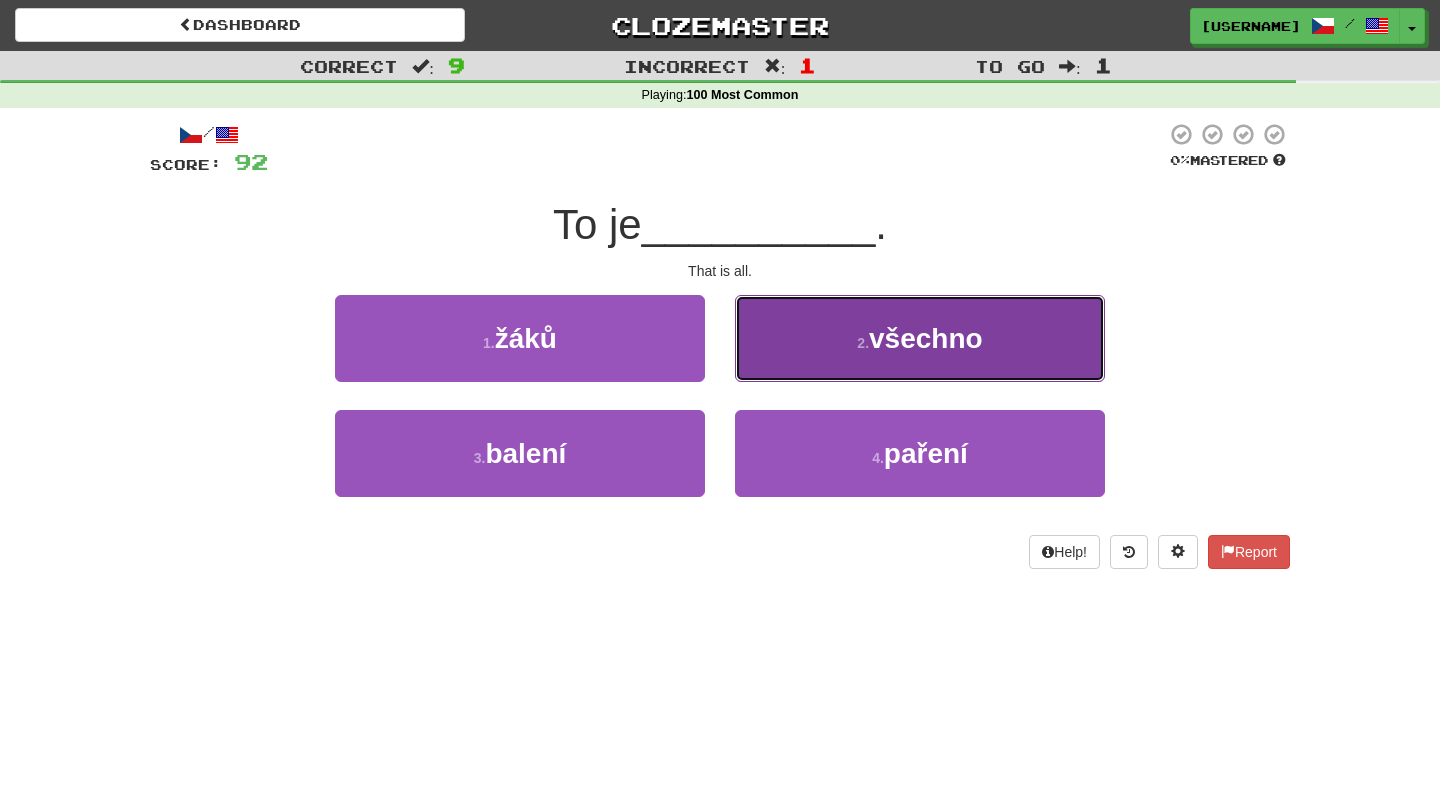 click on "2 ." at bounding box center [863, 343] 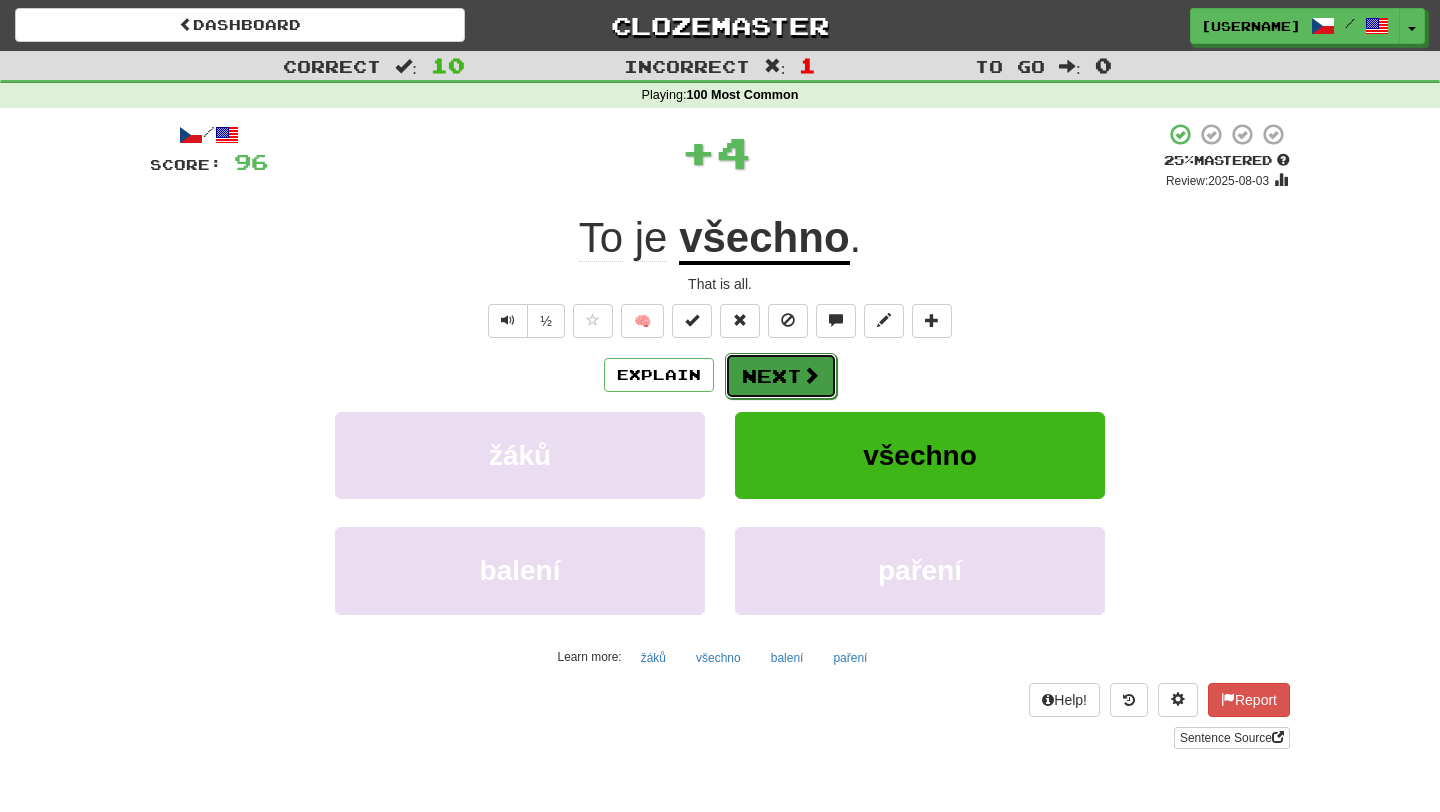 click on "Next" at bounding box center (781, 376) 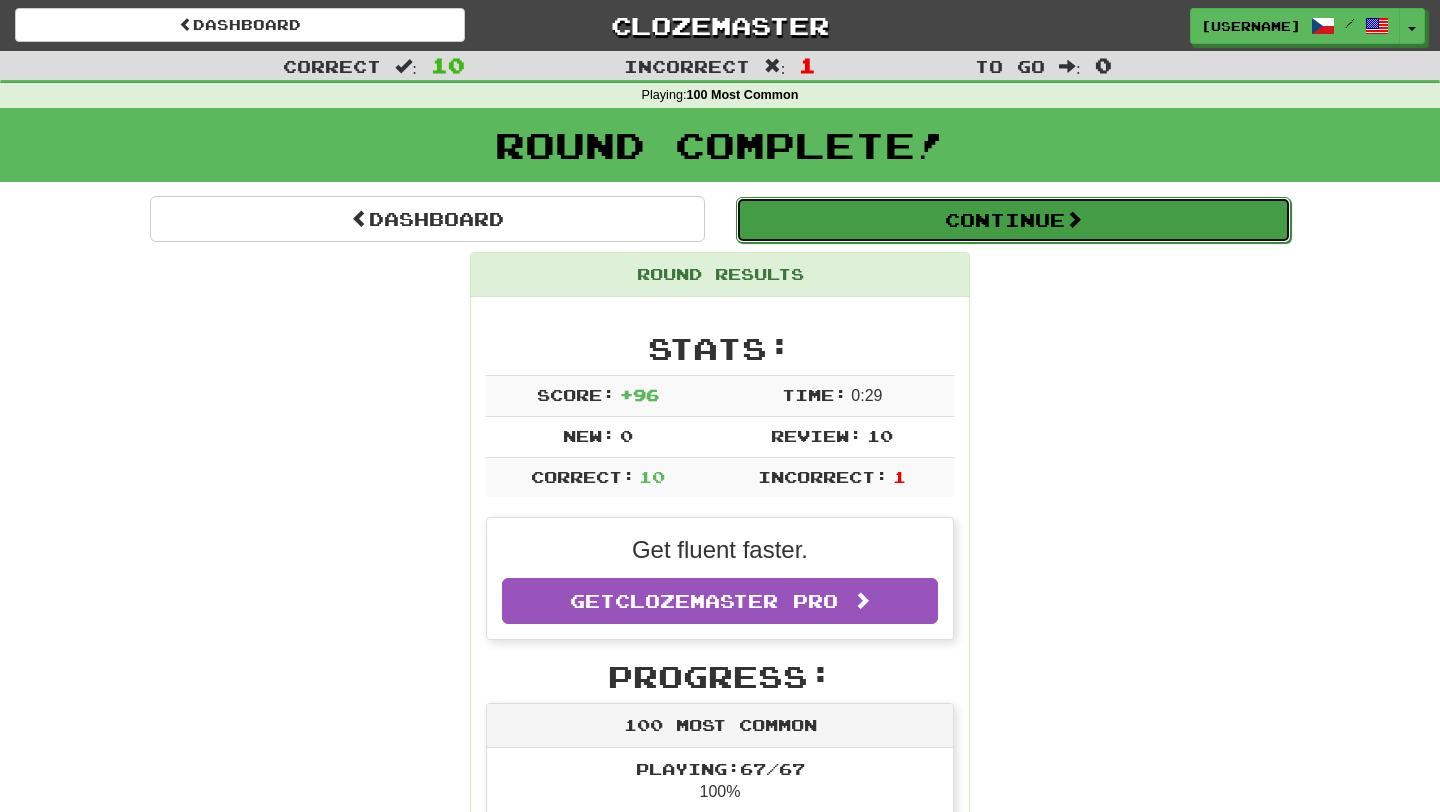 click on "Continue" at bounding box center [1013, 220] 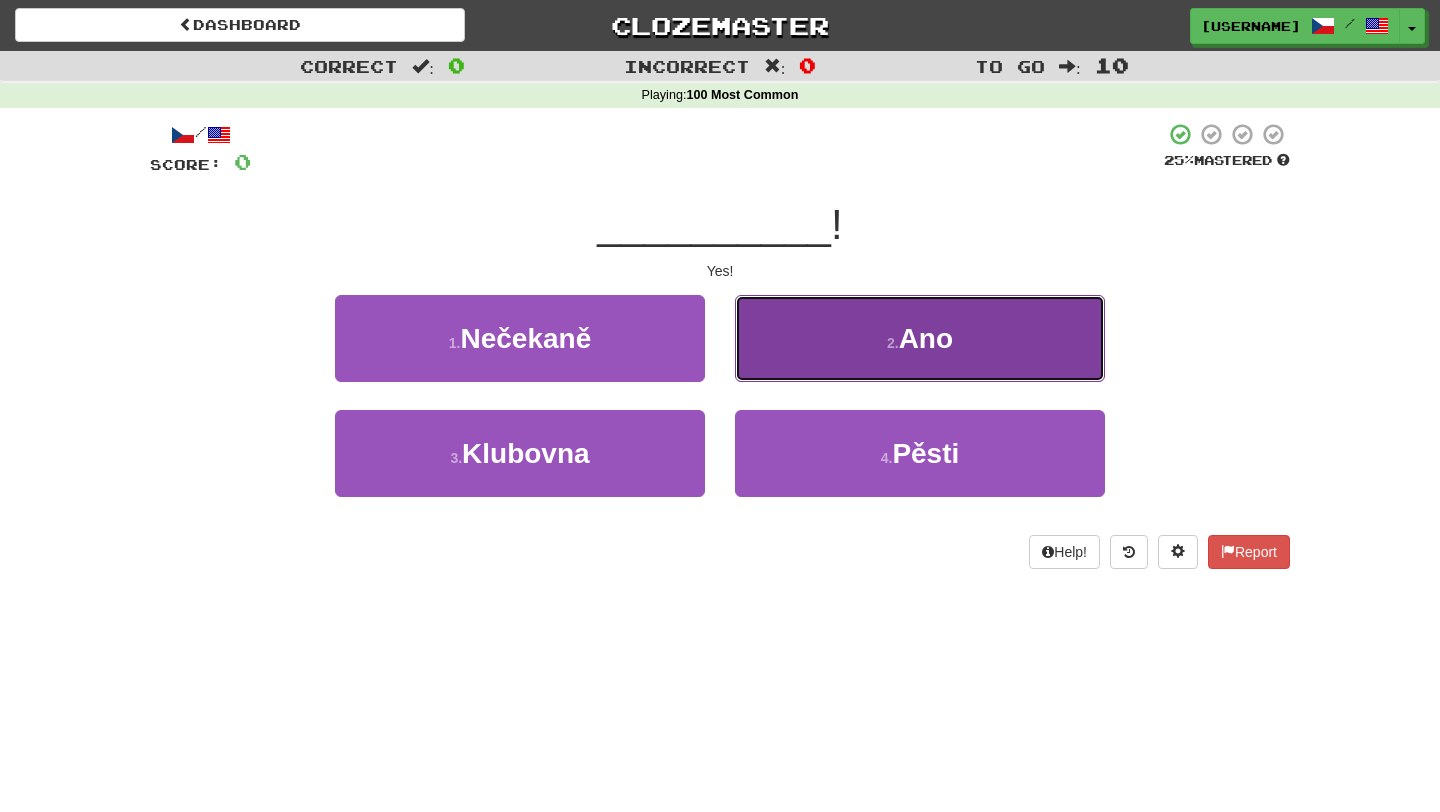 click on "2 .  Ano" at bounding box center [920, 338] 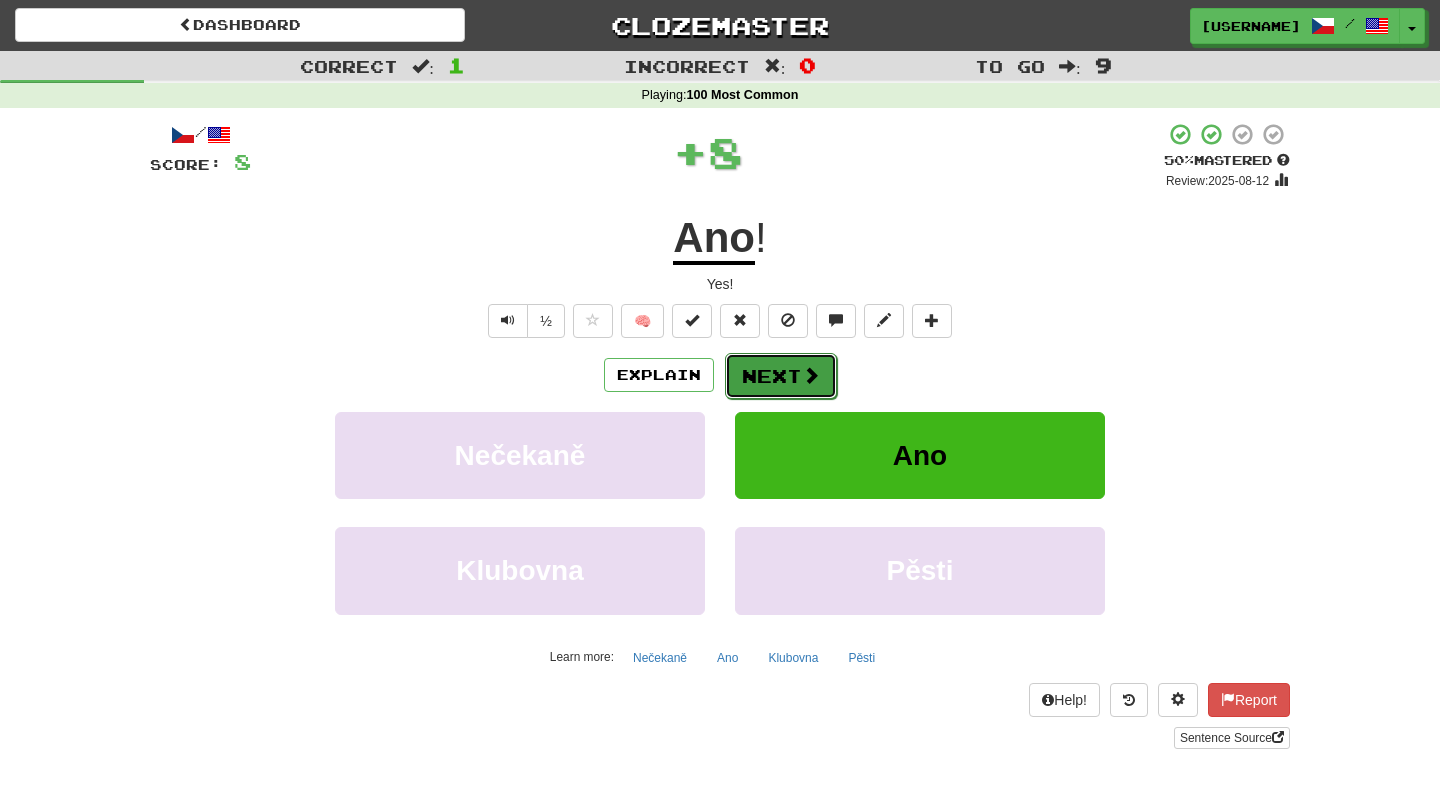 click on "Next" at bounding box center (781, 376) 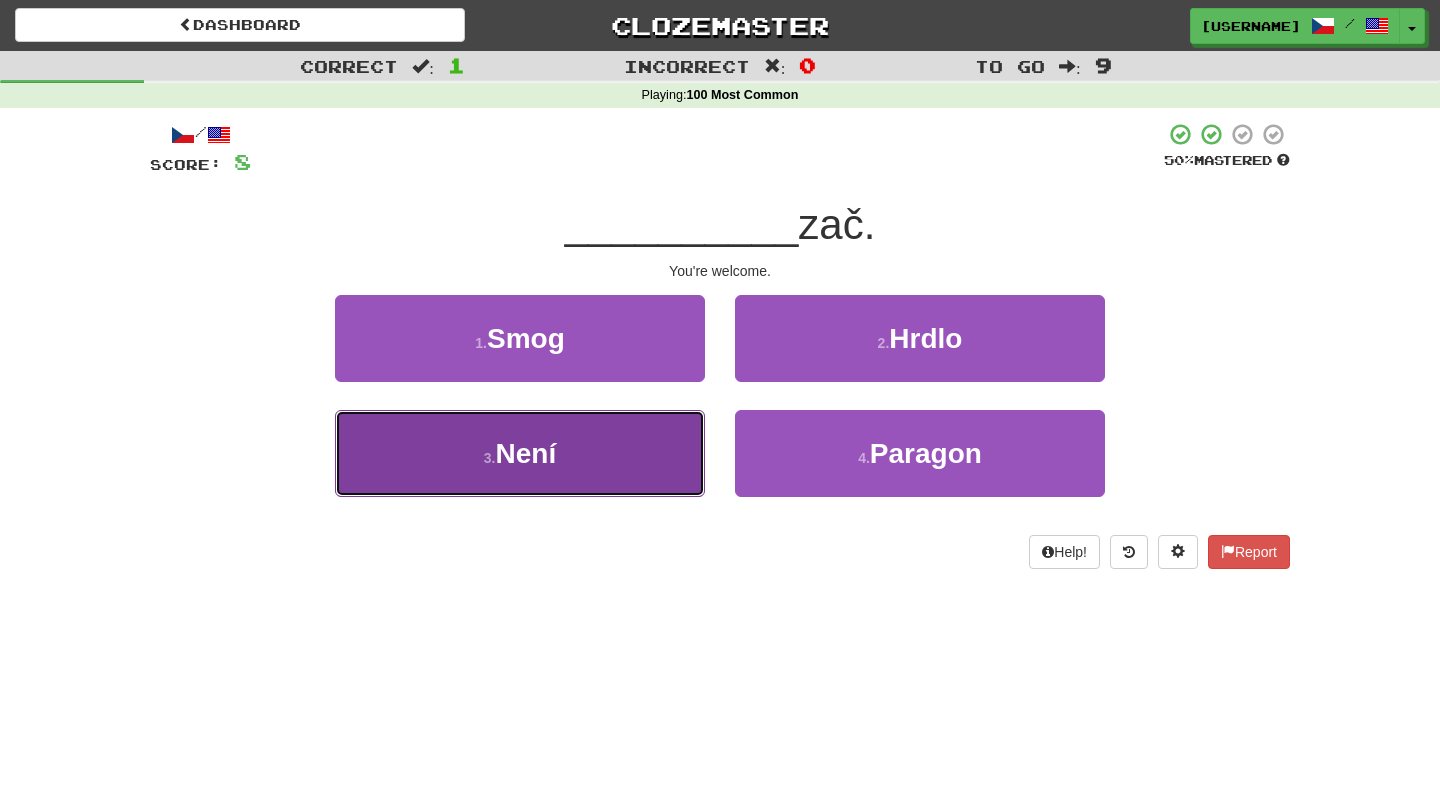 click on "3 .  Není" at bounding box center (520, 453) 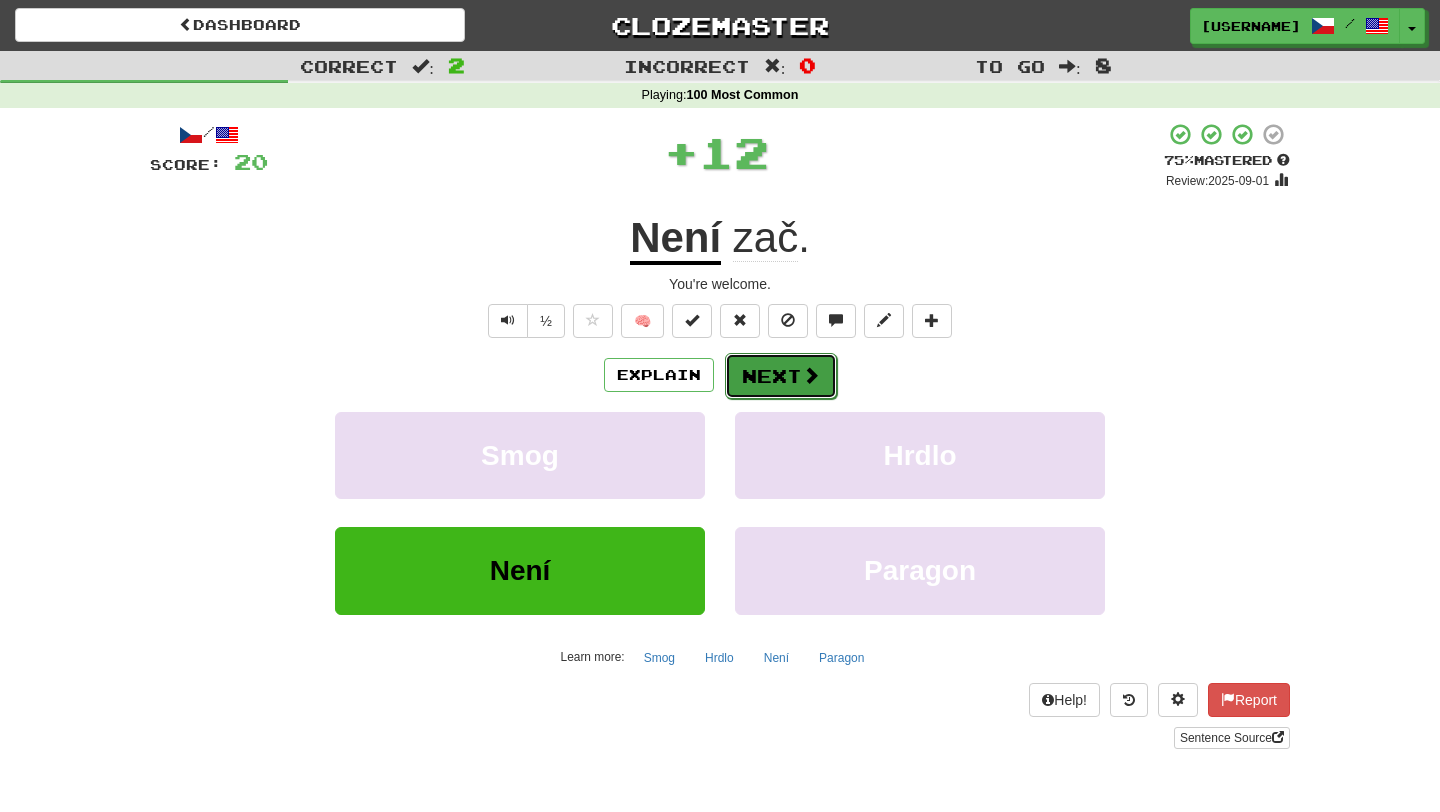 click on "Next" at bounding box center (781, 376) 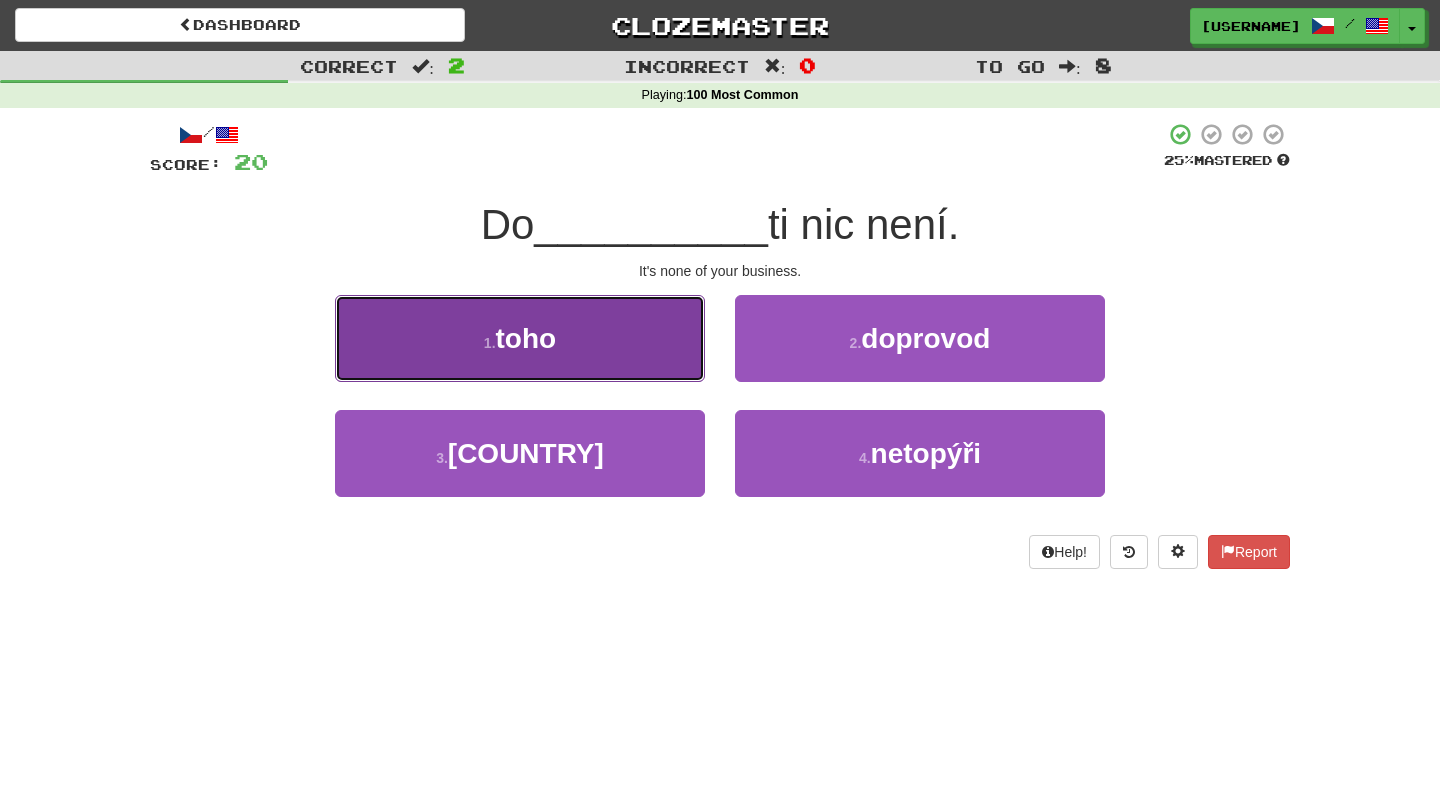 click on "1 .  toho" at bounding box center [520, 338] 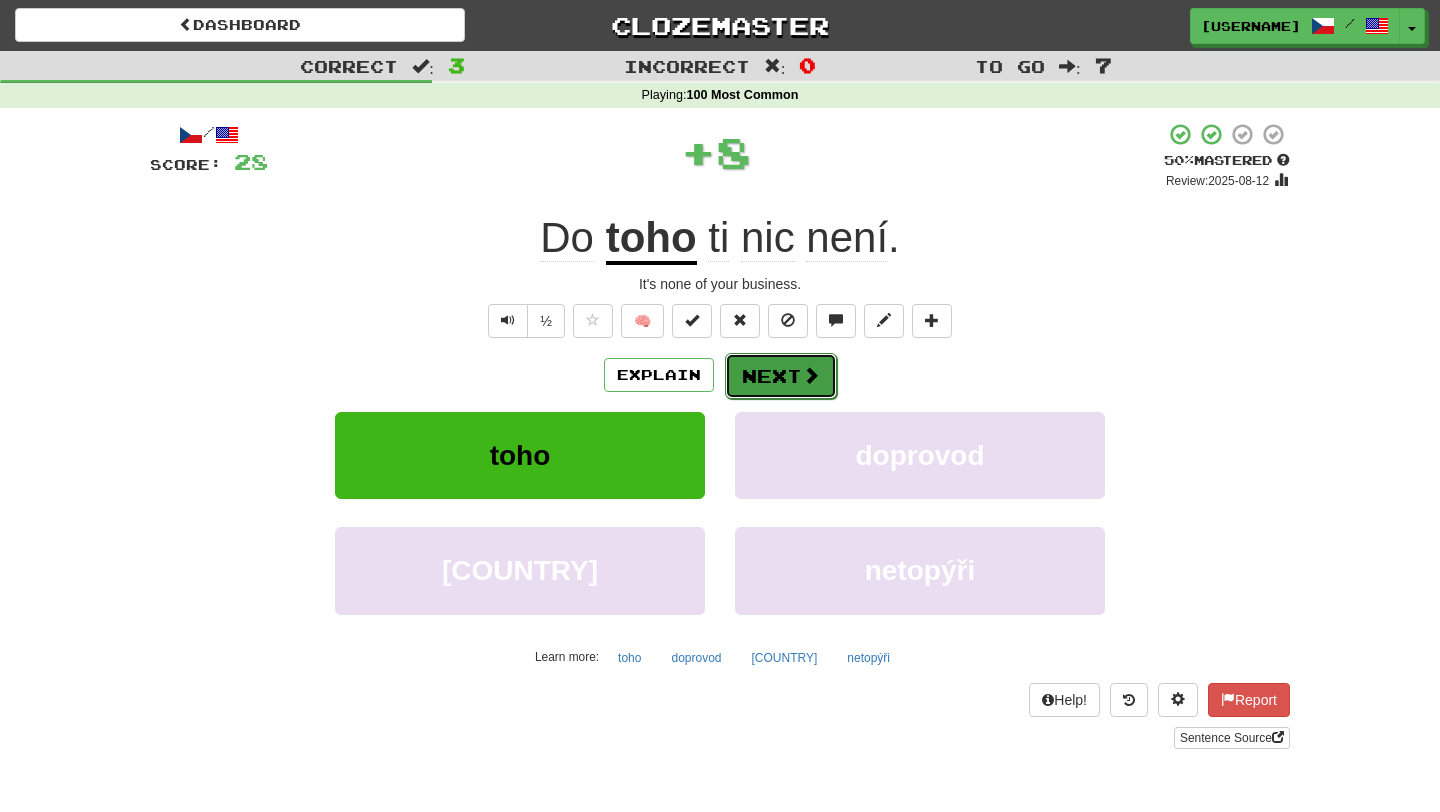 click on "Next" at bounding box center [781, 376] 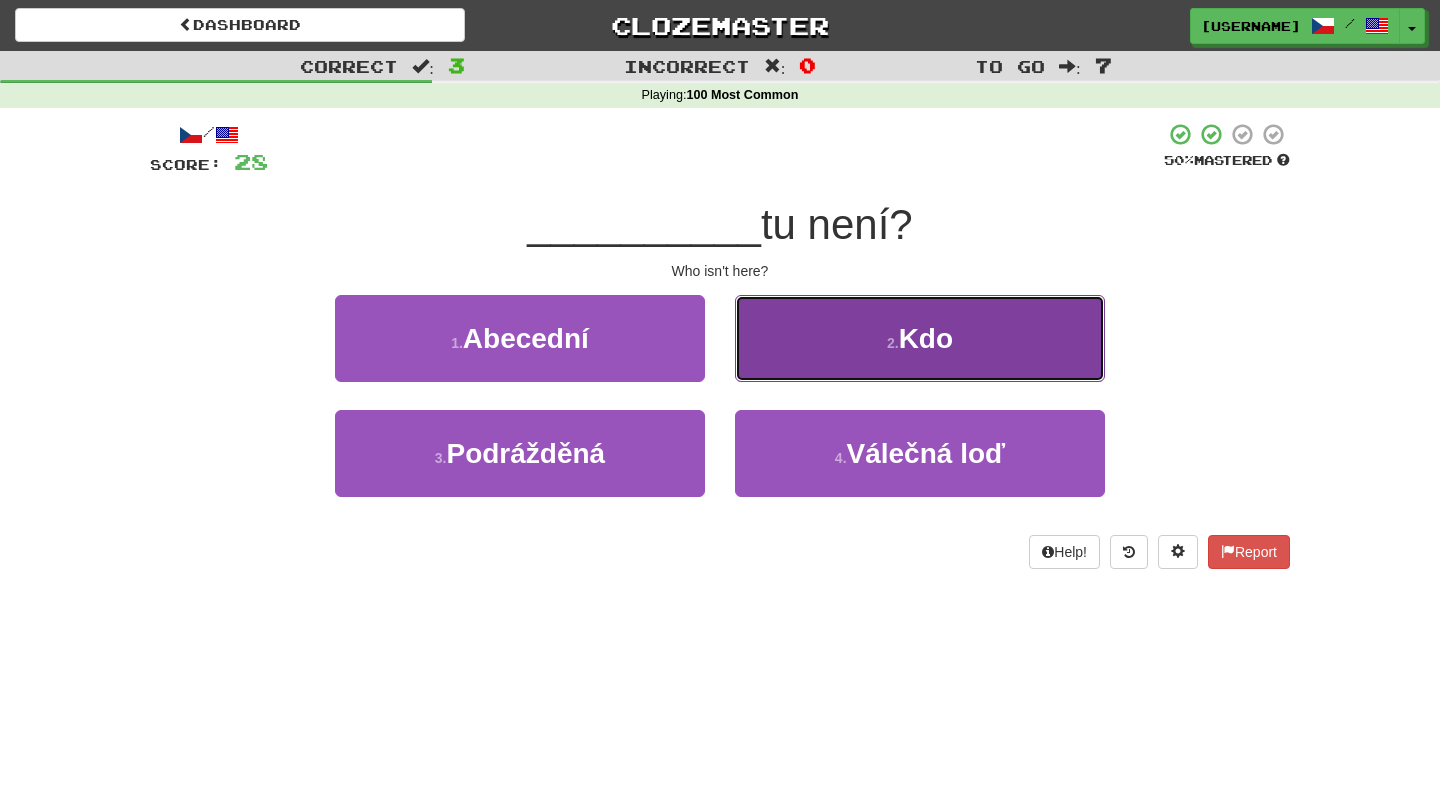 click on "2 .  Kdo" at bounding box center (920, 338) 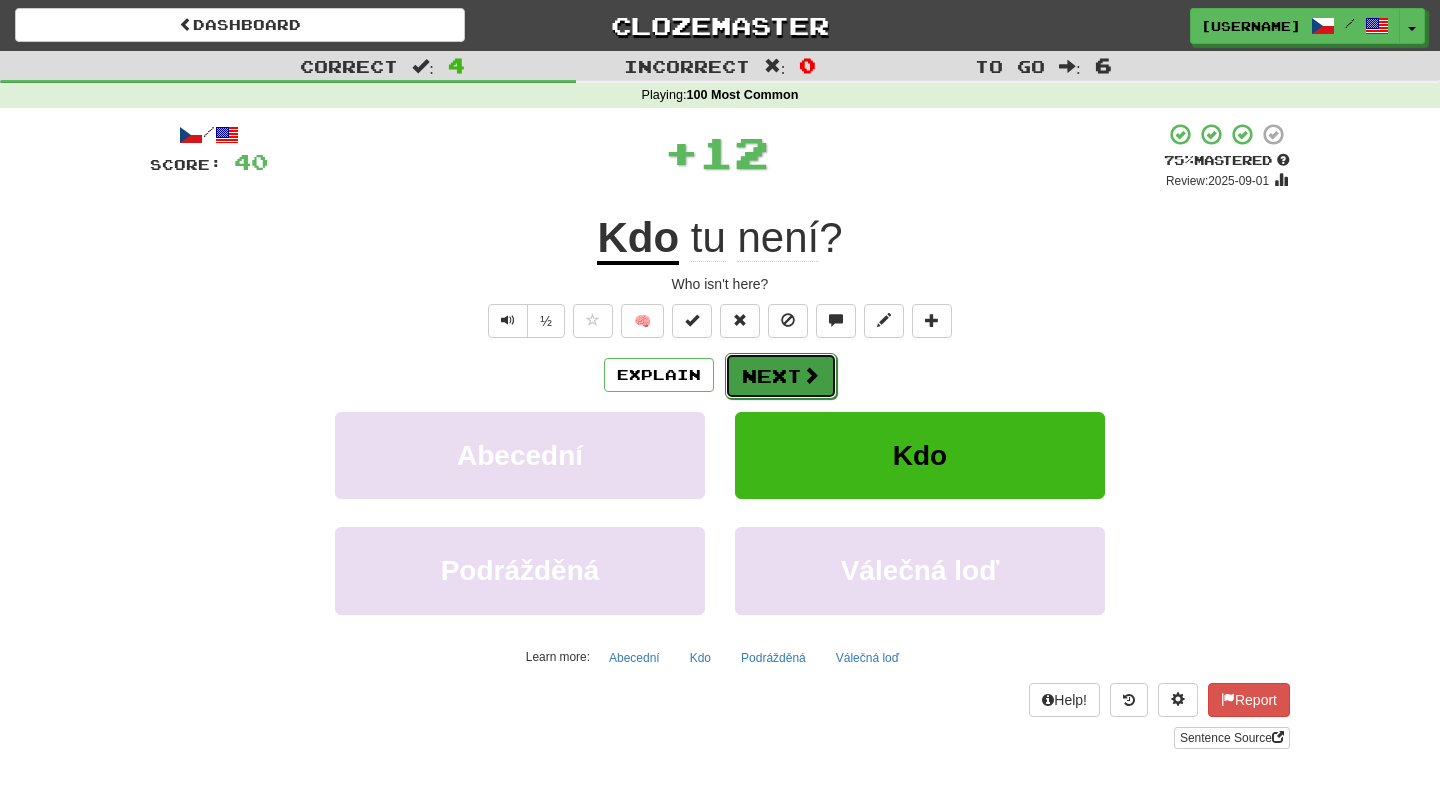 click on "Next" at bounding box center (781, 376) 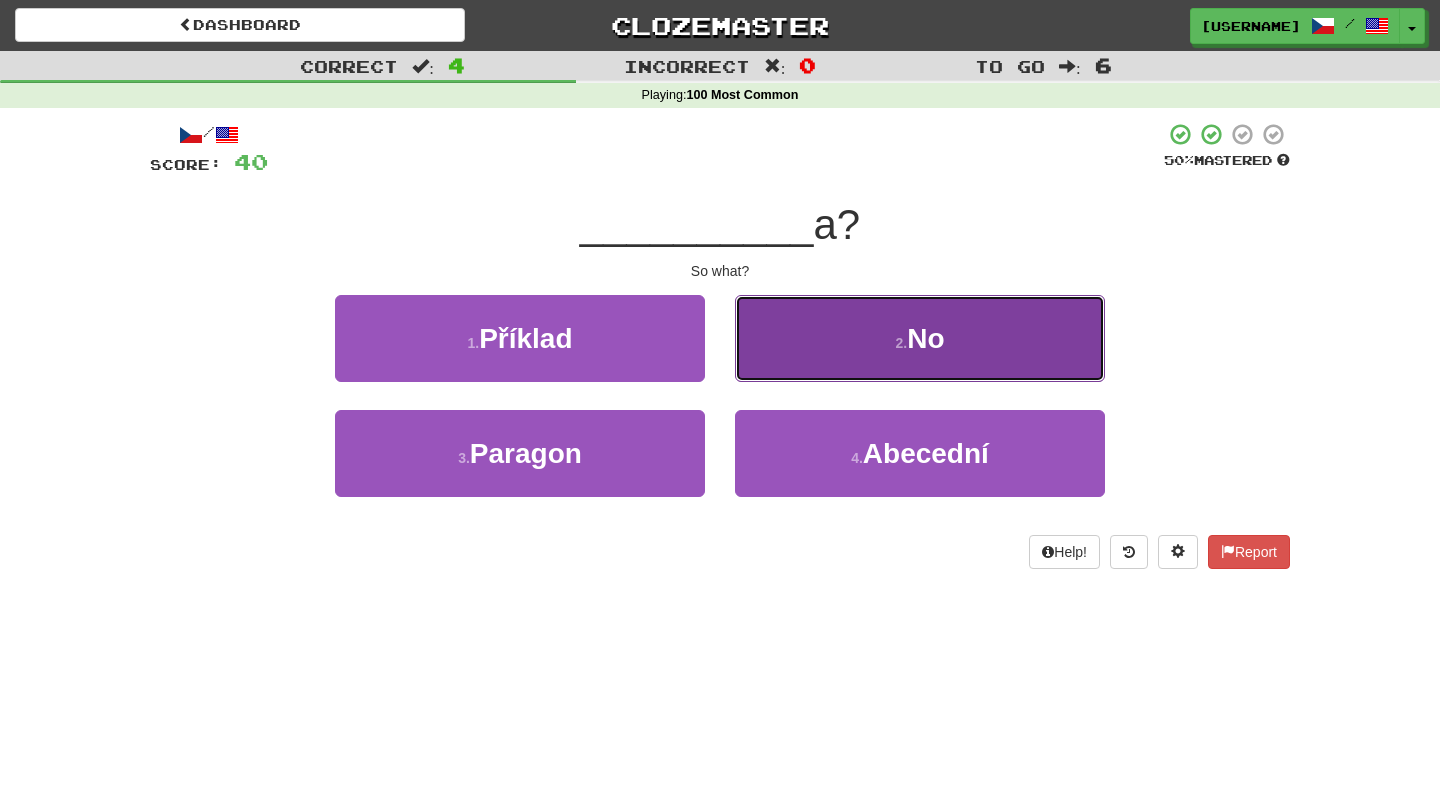 click on "2 .  No" at bounding box center [920, 338] 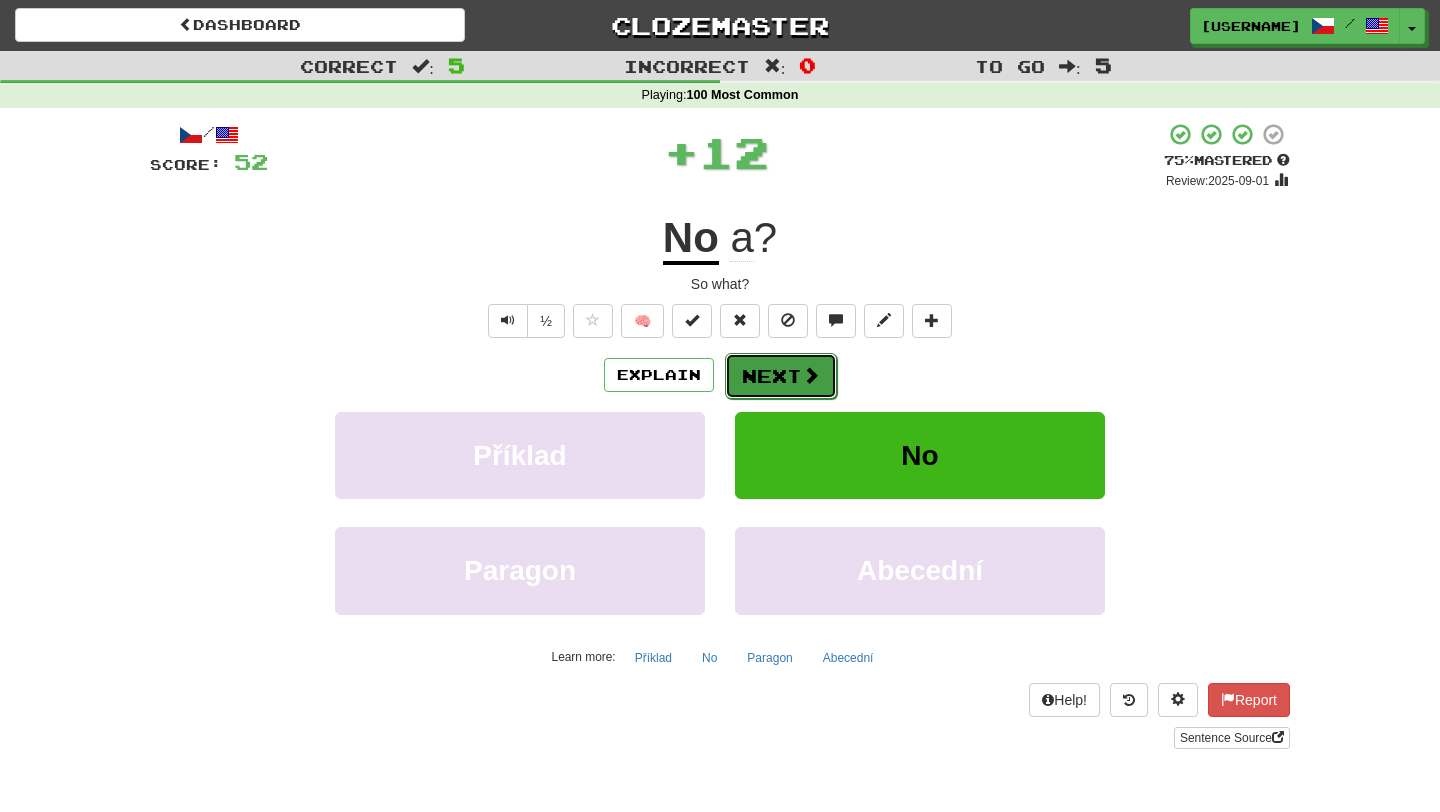 click on "Next" at bounding box center [781, 376] 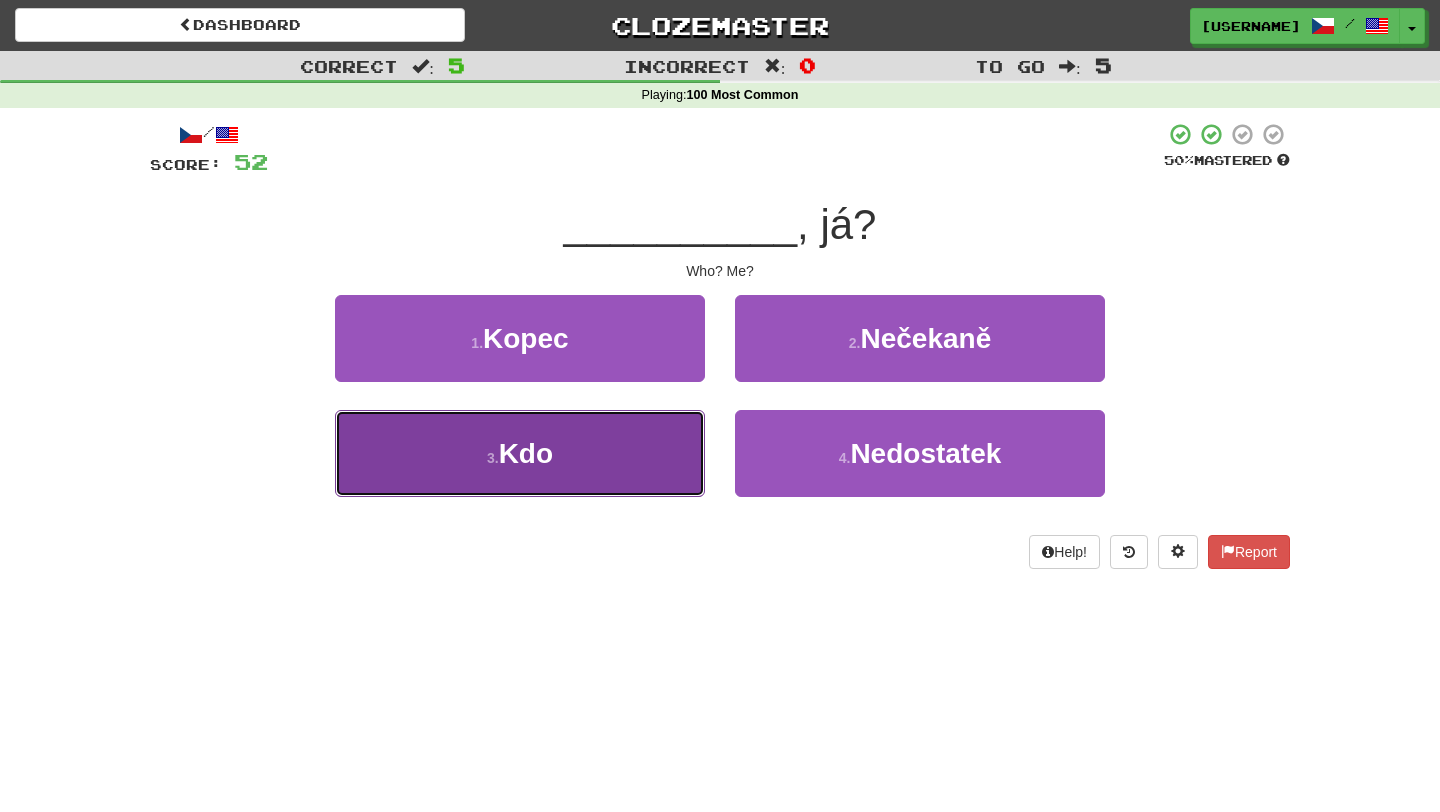 click on "3 .  Kdo" at bounding box center [520, 453] 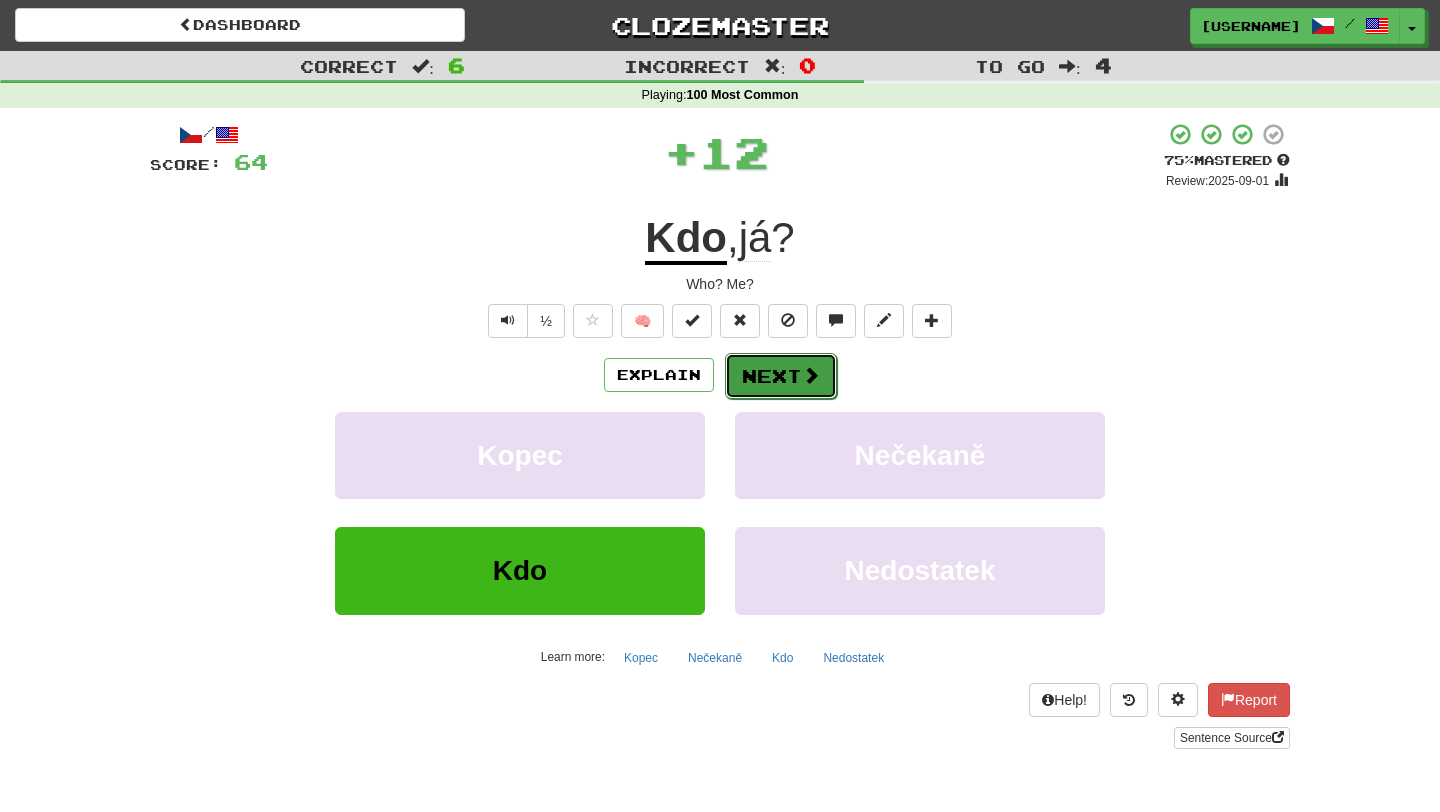 click on "Next" at bounding box center [781, 376] 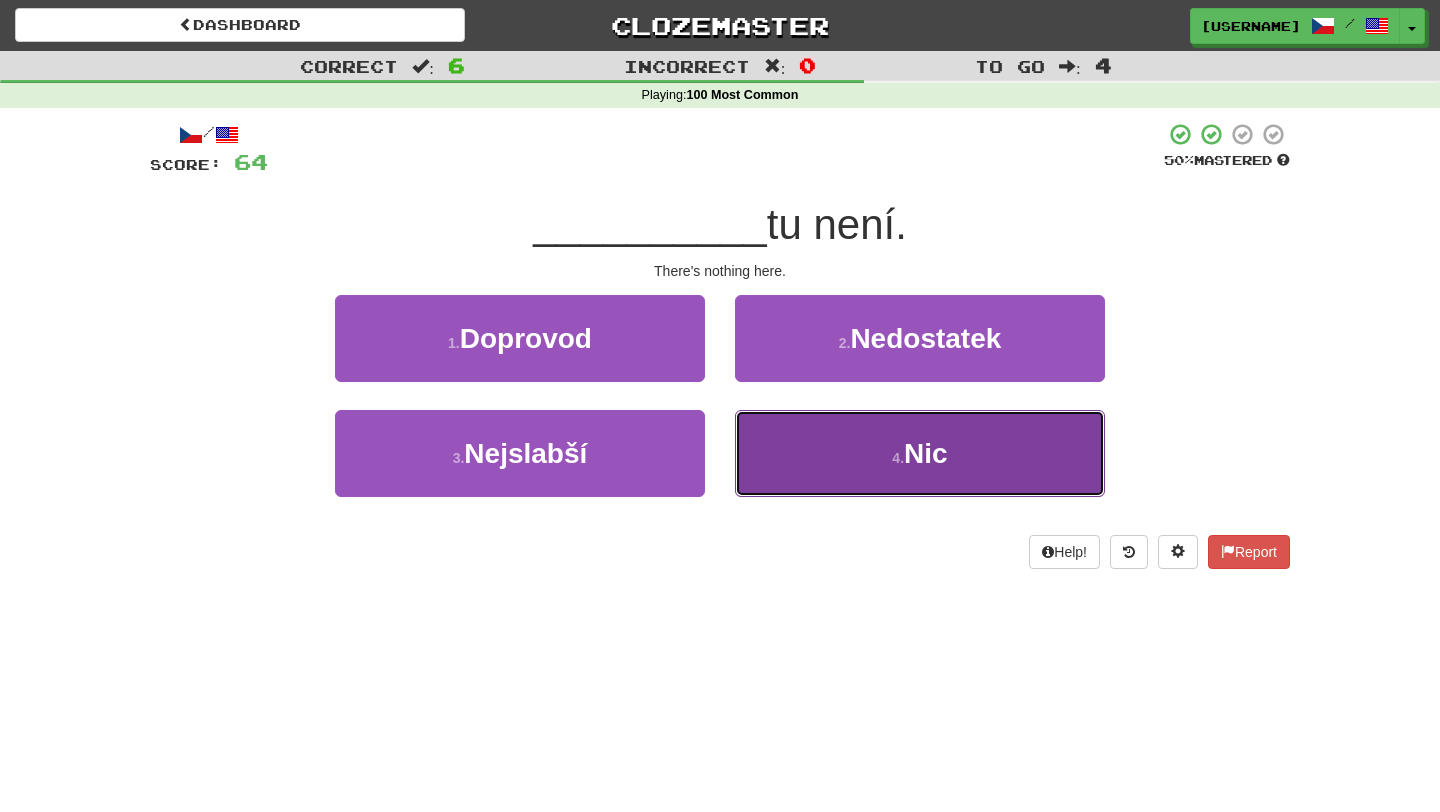 click on "4 ." at bounding box center (898, 458) 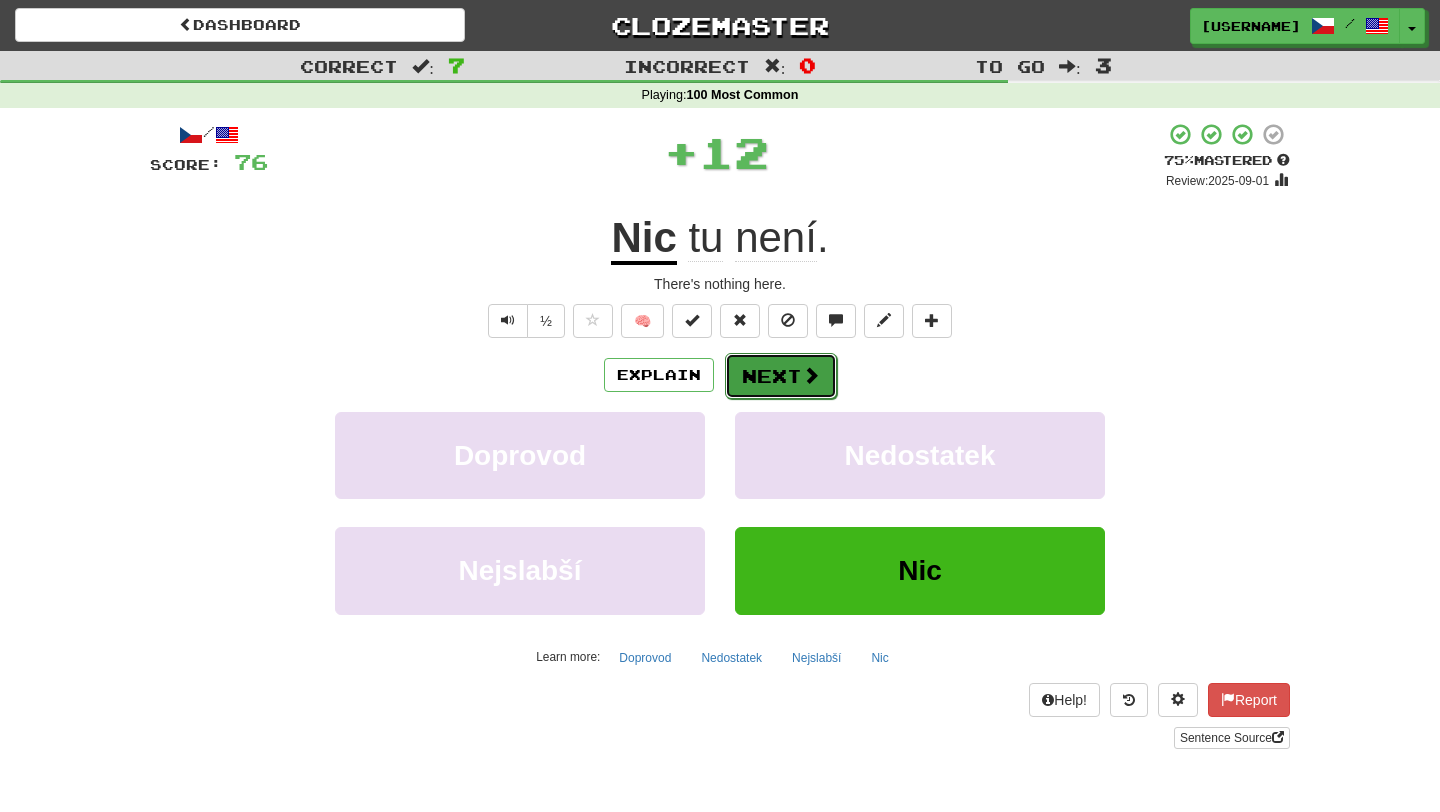 click on "Next" at bounding box center [781, 376] 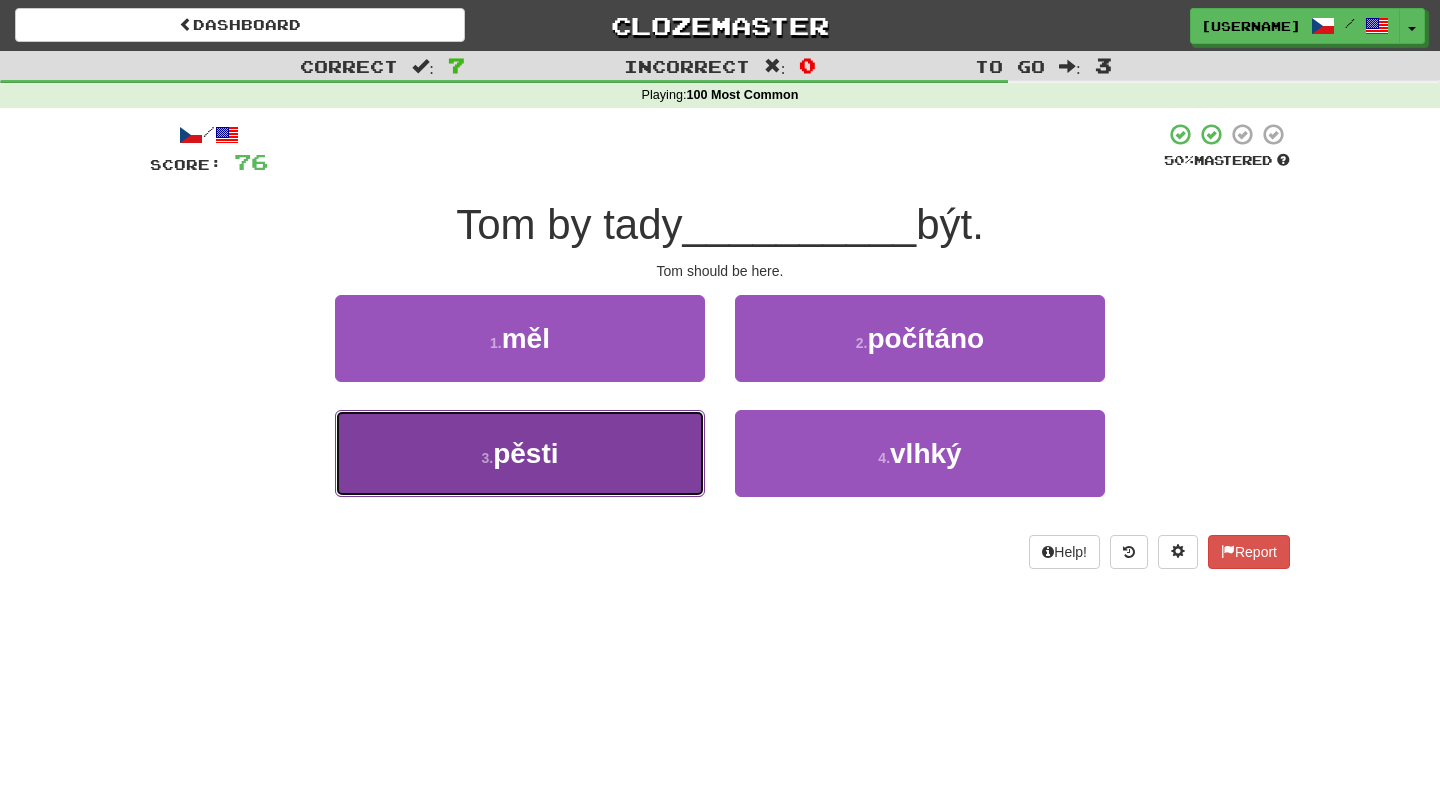 click on "3 .  pěsti" at bounding box center [520, 453] 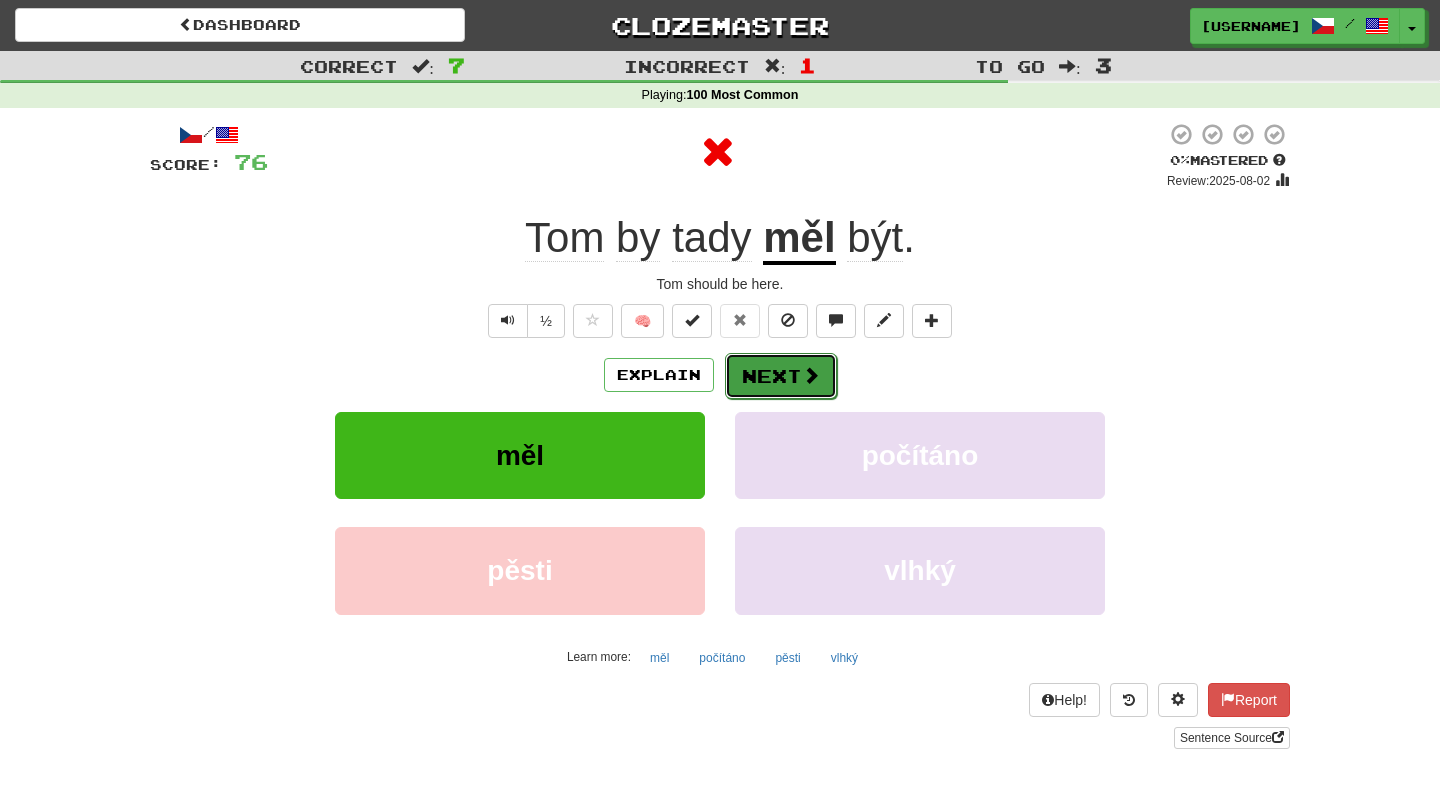 click on "Next" at bounding box center (781, 376) 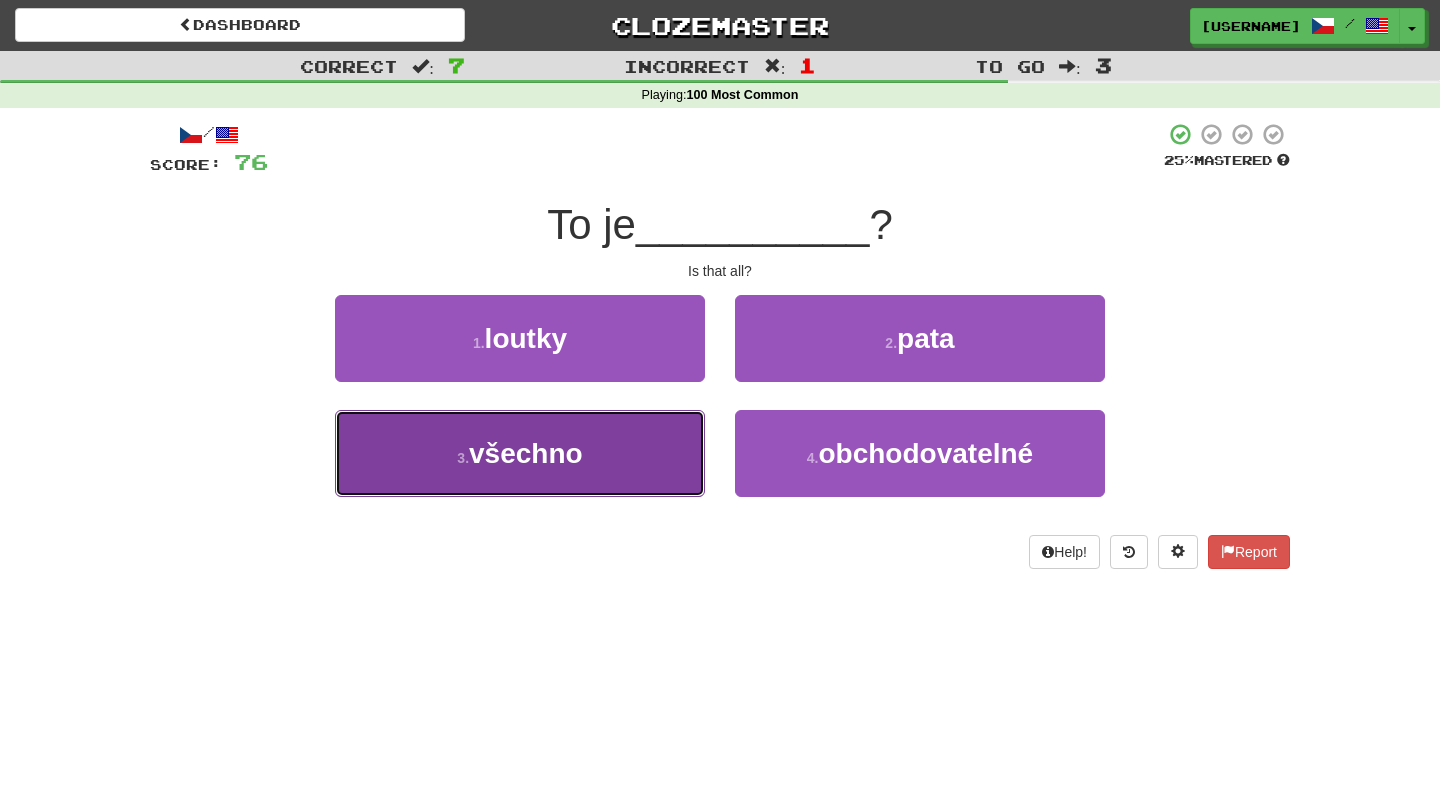 click on "3 .  všechno" at bounding box center (520, 453) 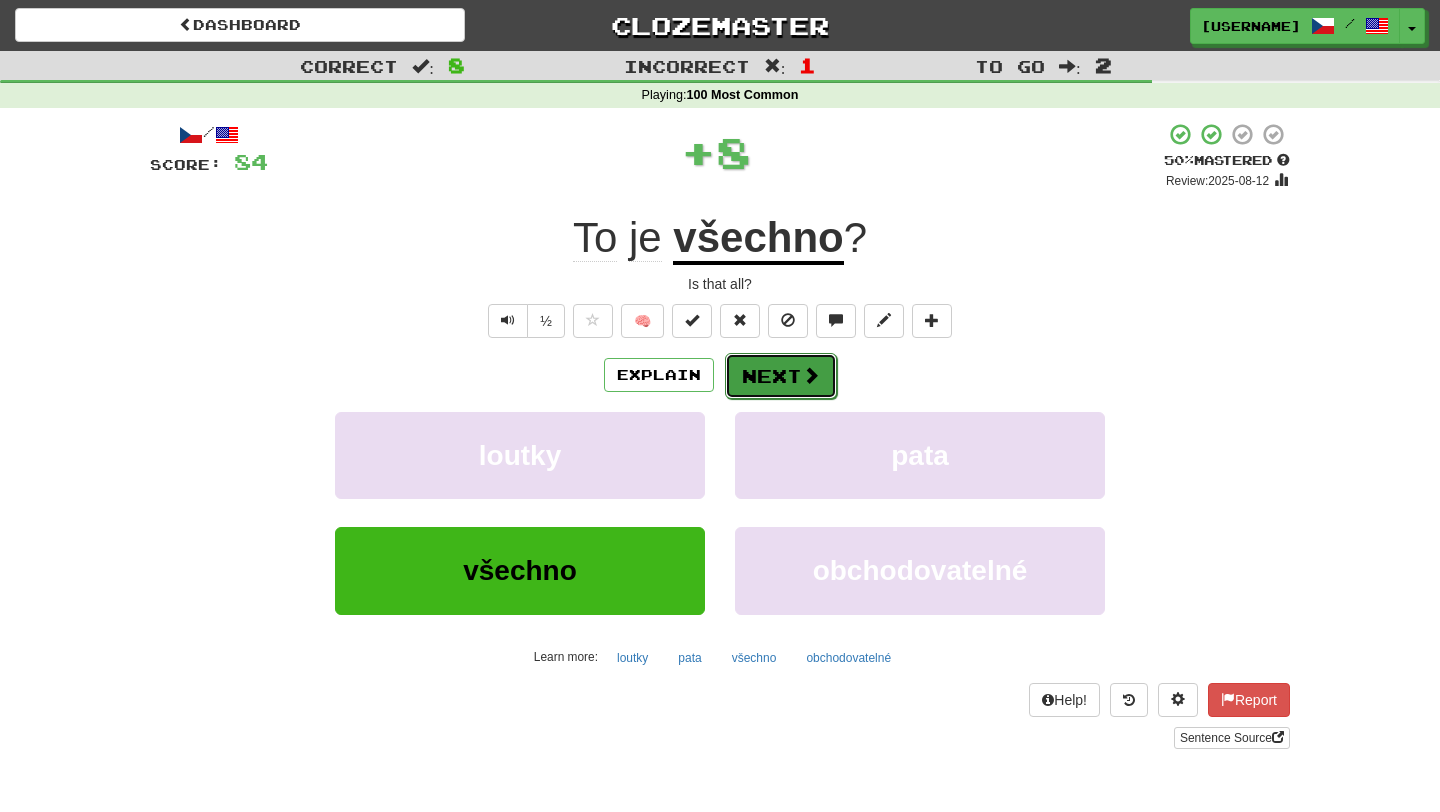 click on "Next" at bounding box center [781, 376] 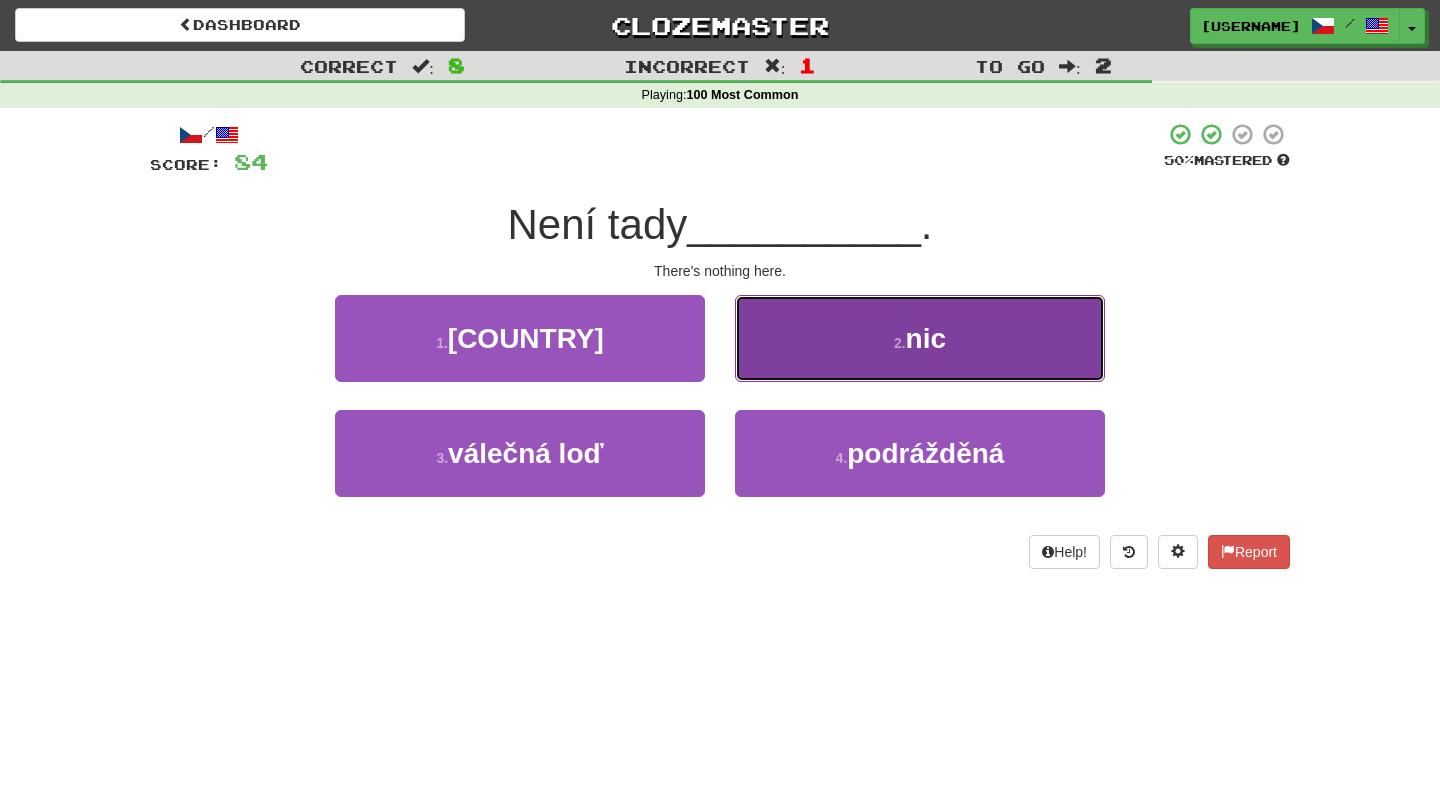 click on "2 .  nic" at bounding box center [920, 338] 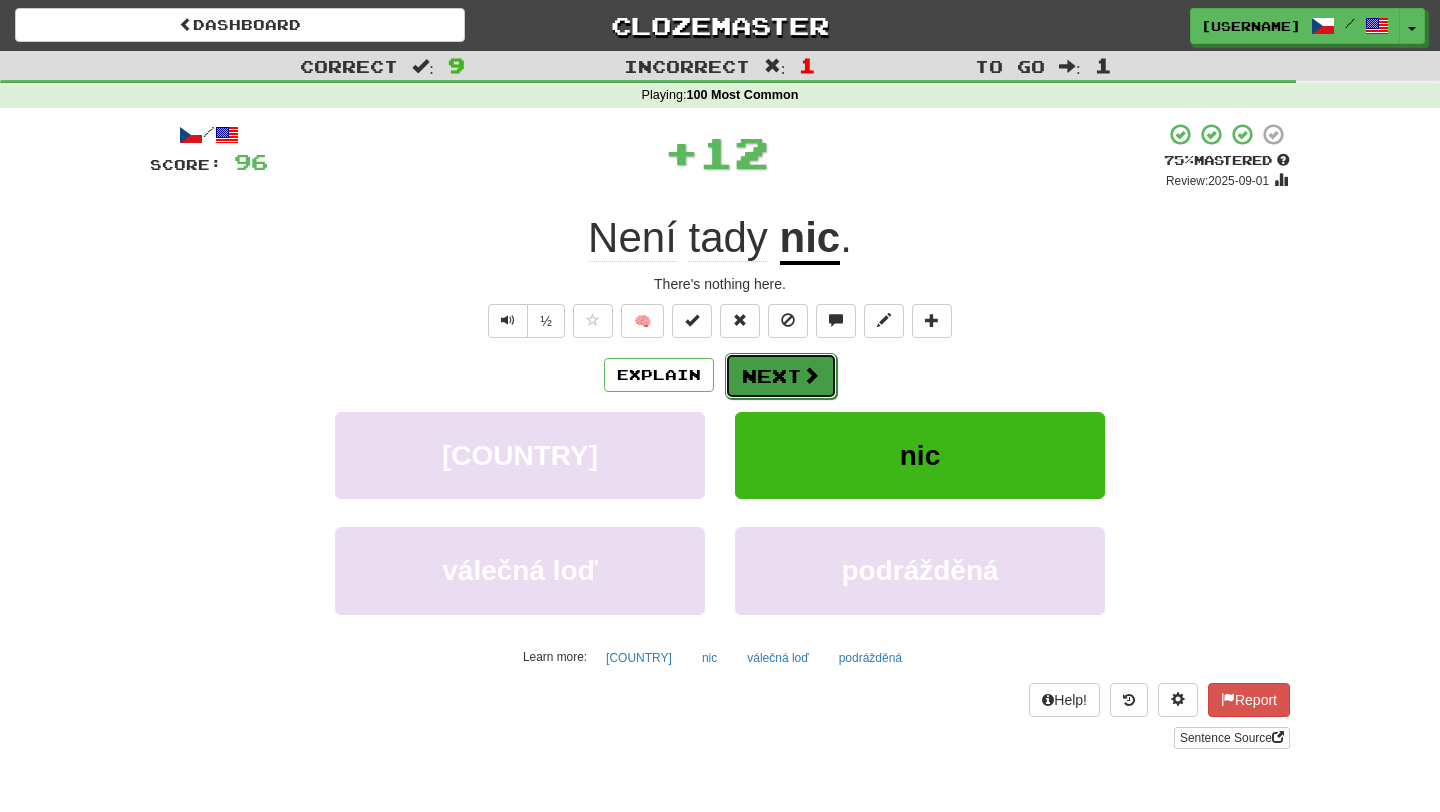 click on "Next" at bounding box center [781, 376] 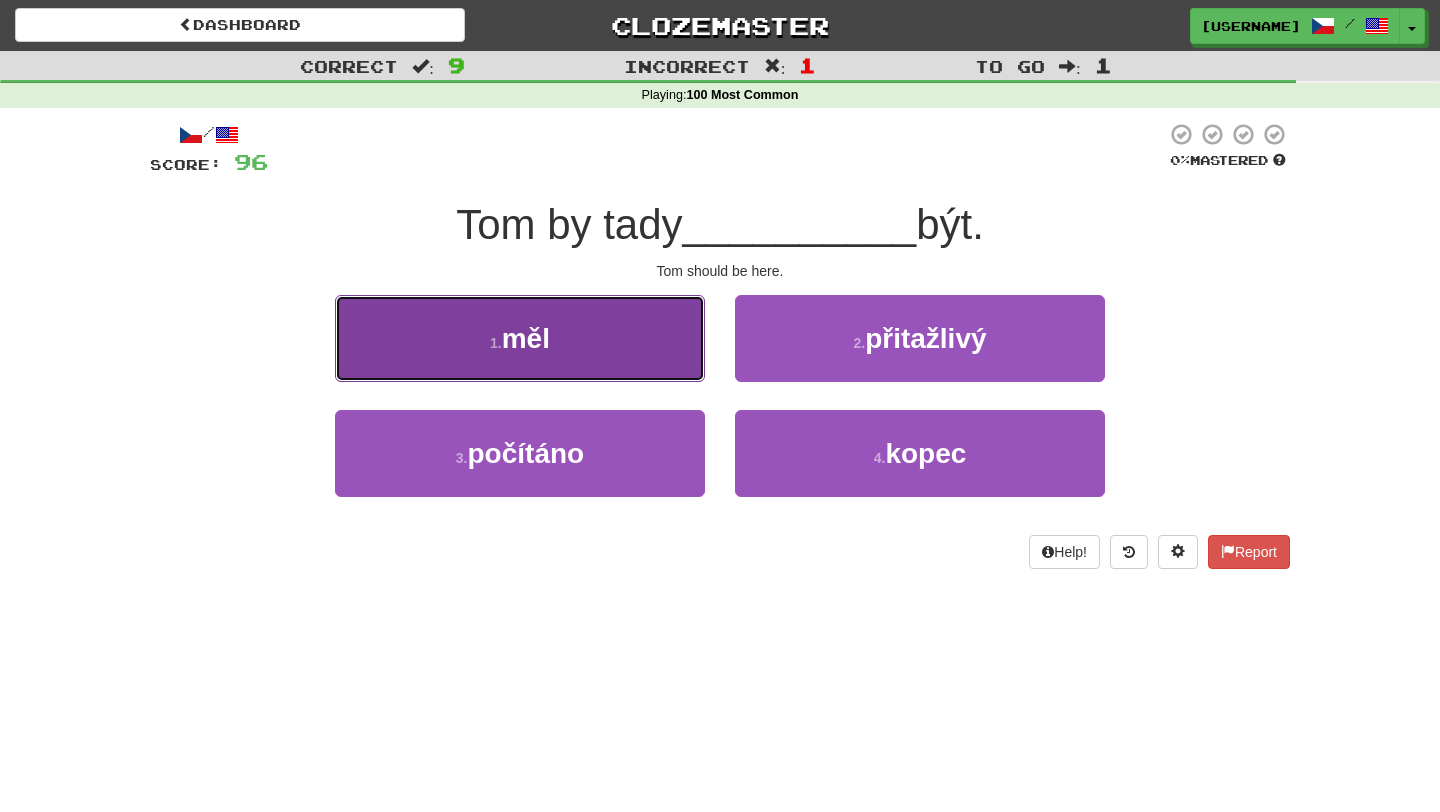 click on "1 .  měl" at bounding box center [520, 338] 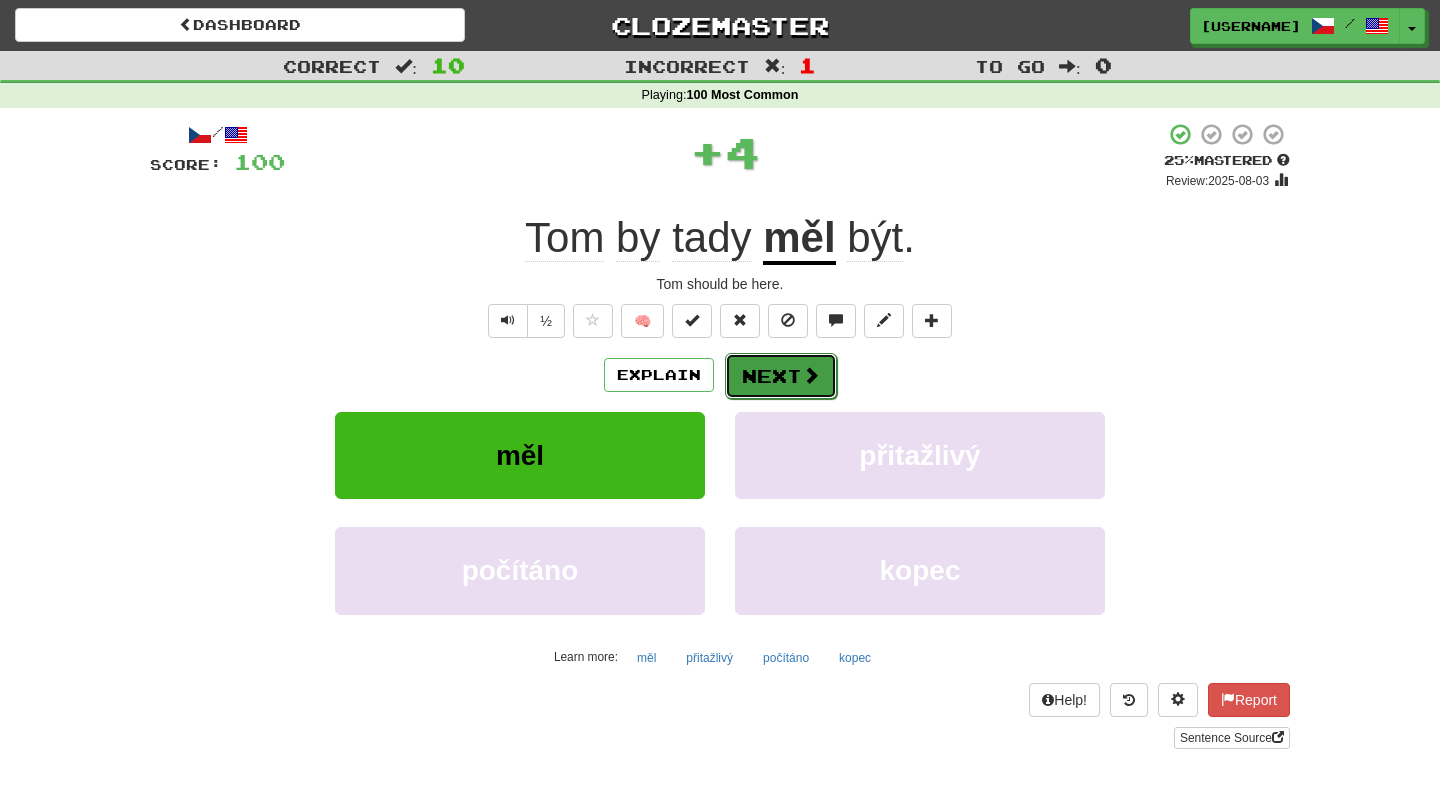 click on "Next" at bounding box center (781, 376) 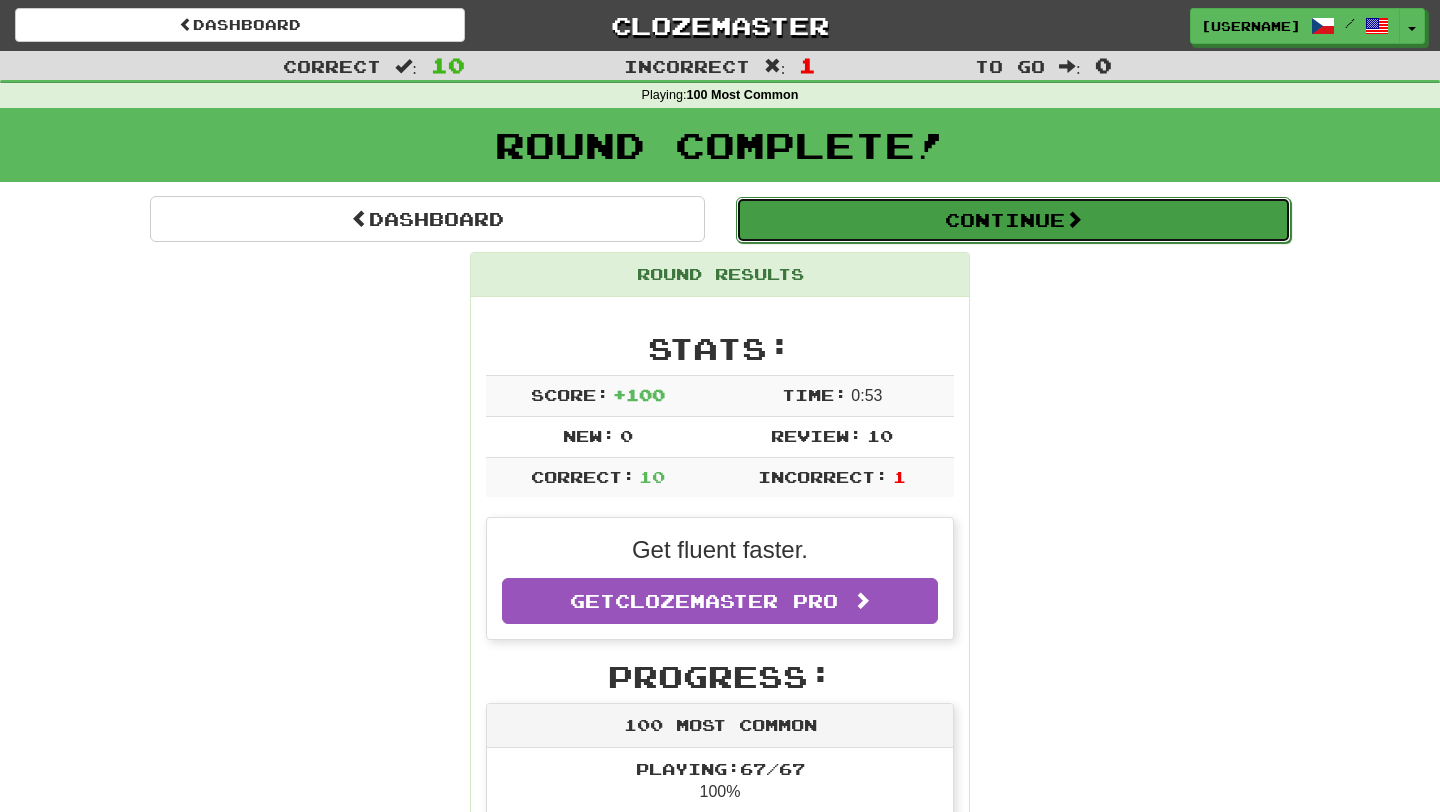 click on "Continue" at bounding box center (1013, 220) 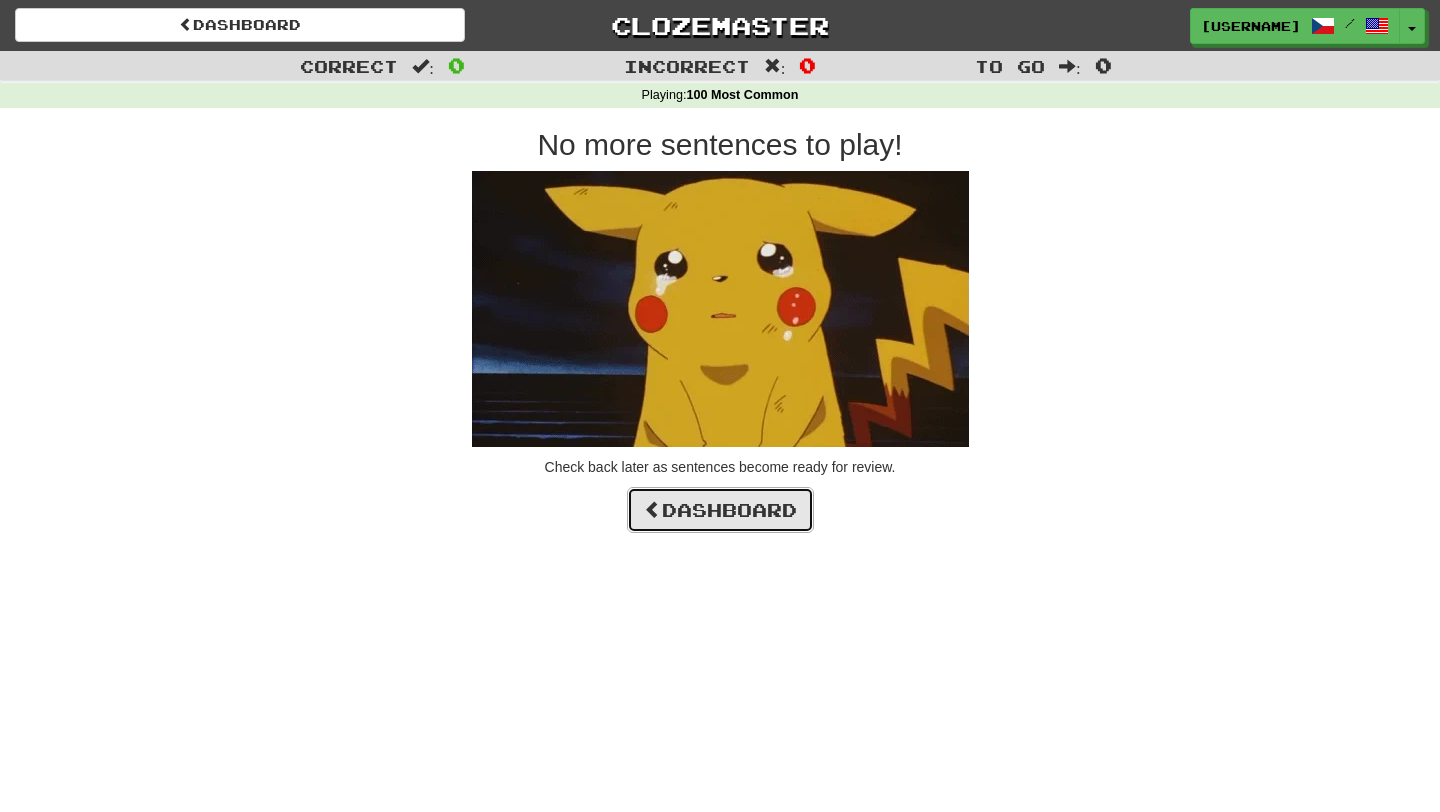 click on "Dashboard" at bounding box center [720, 510] 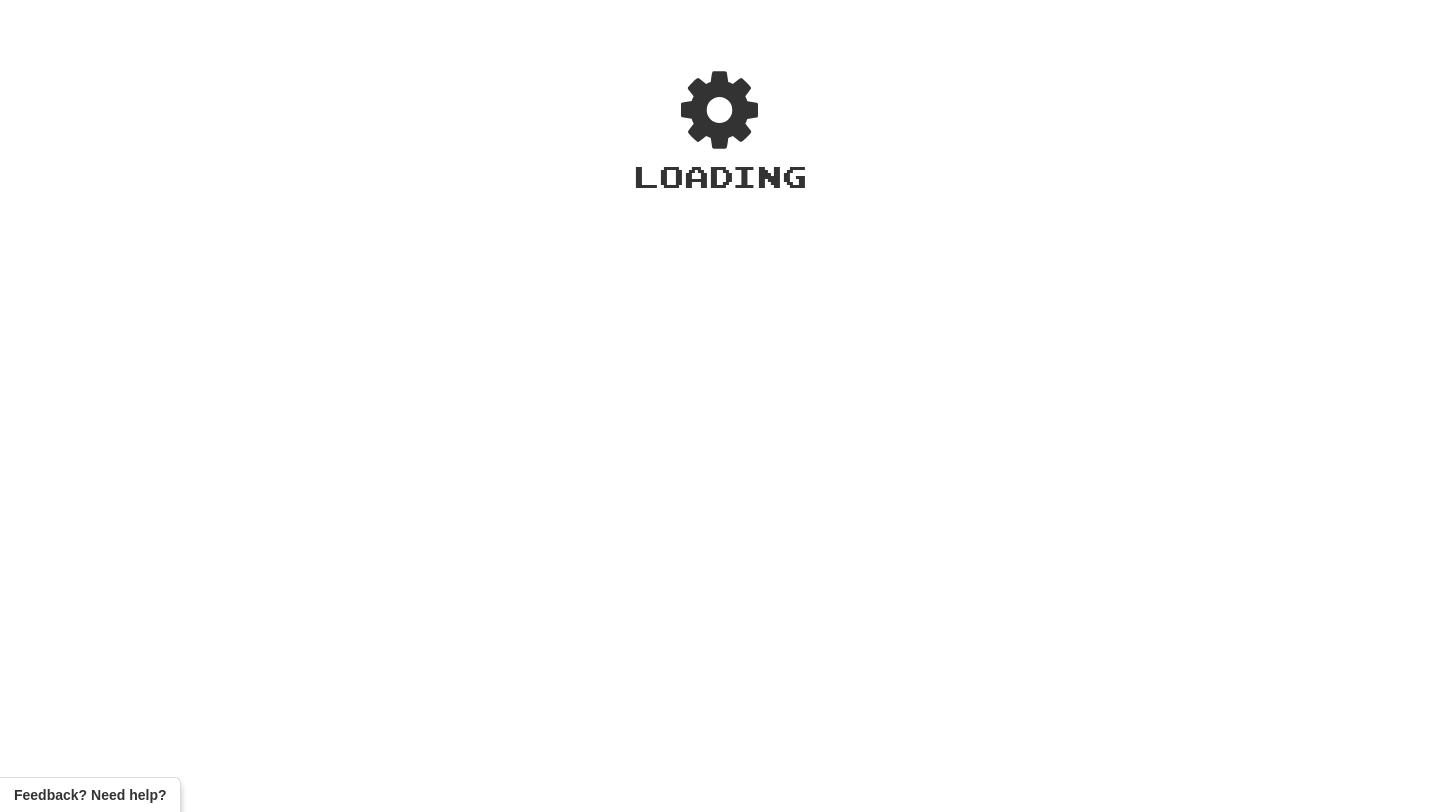 scroll, scrollTop: 0, scrollLeft: 0, axis: both 